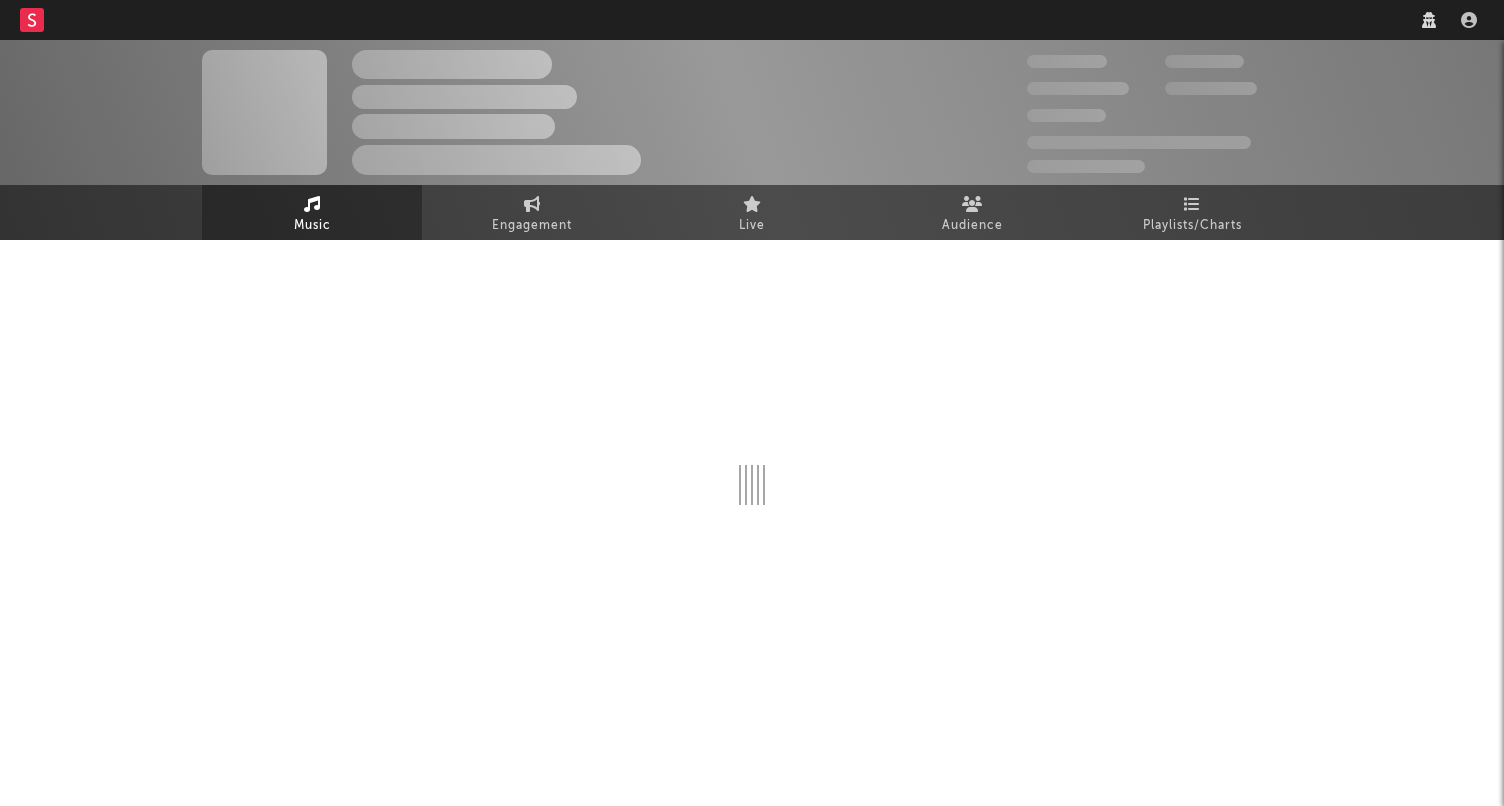 scroll, scrollTop: 0, scrollLeft: 0, axis: both 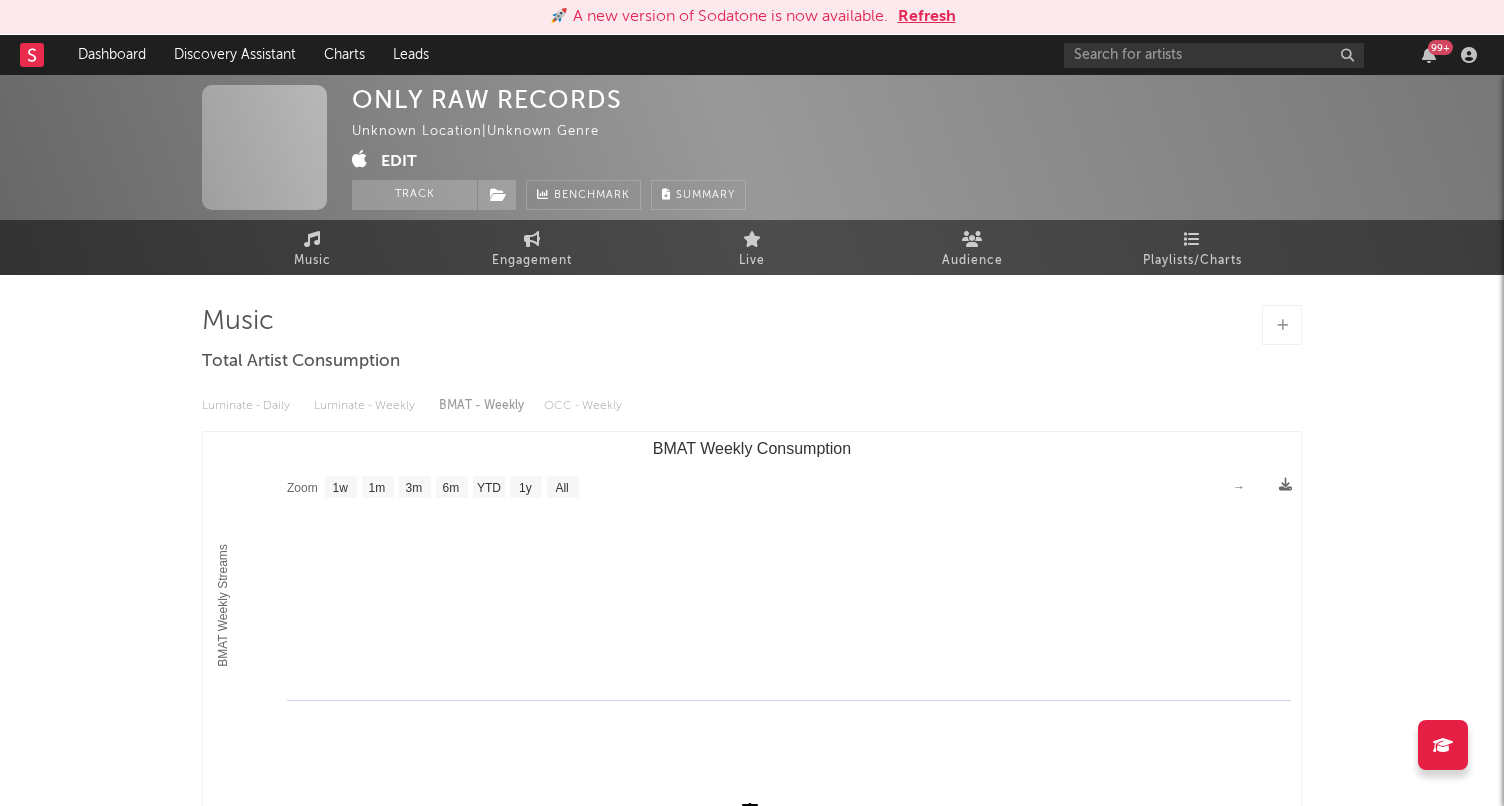 select on "1w" 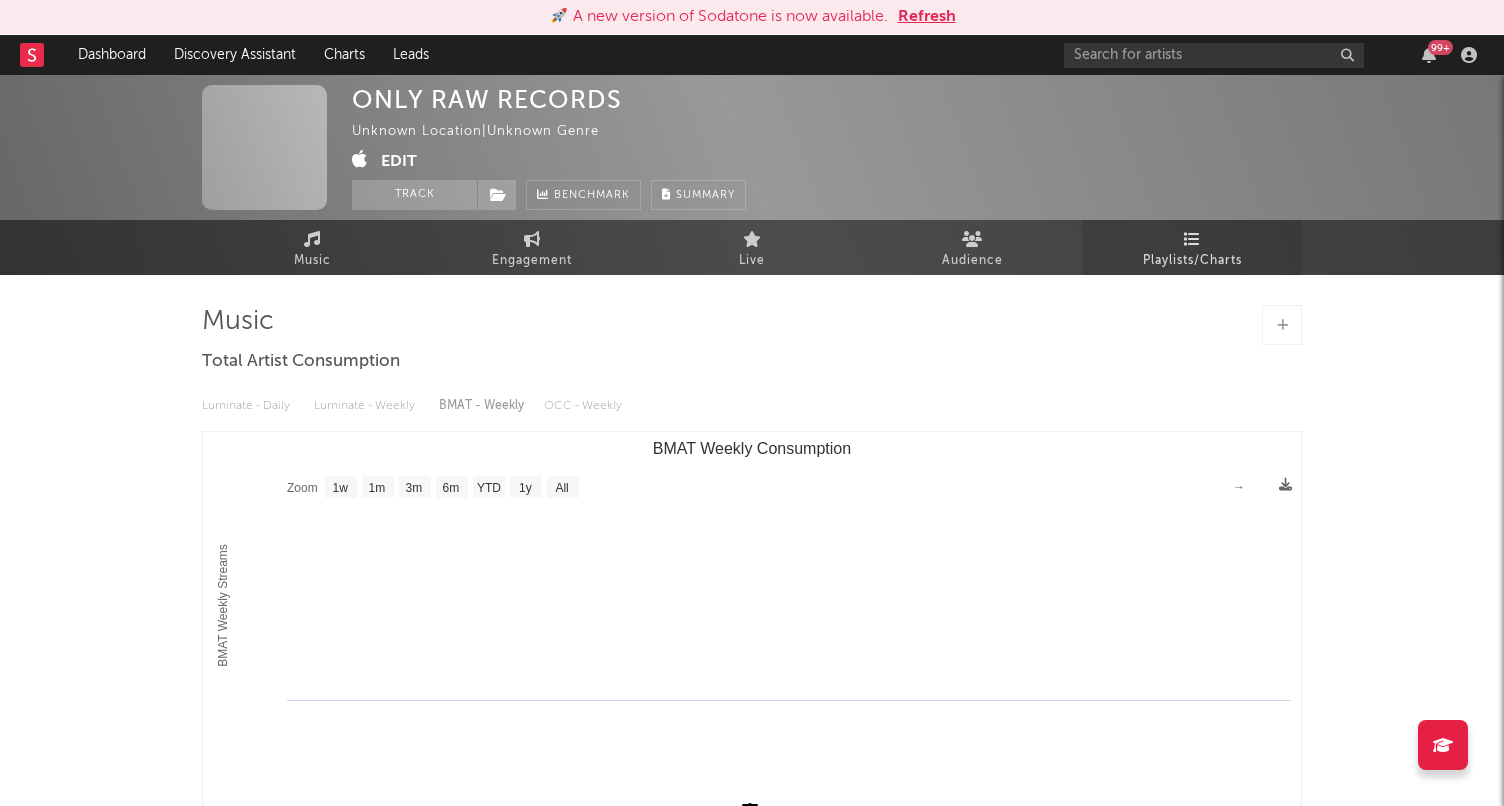 scroll, scrollTop: 0, scrollLeft: 0, axis: both 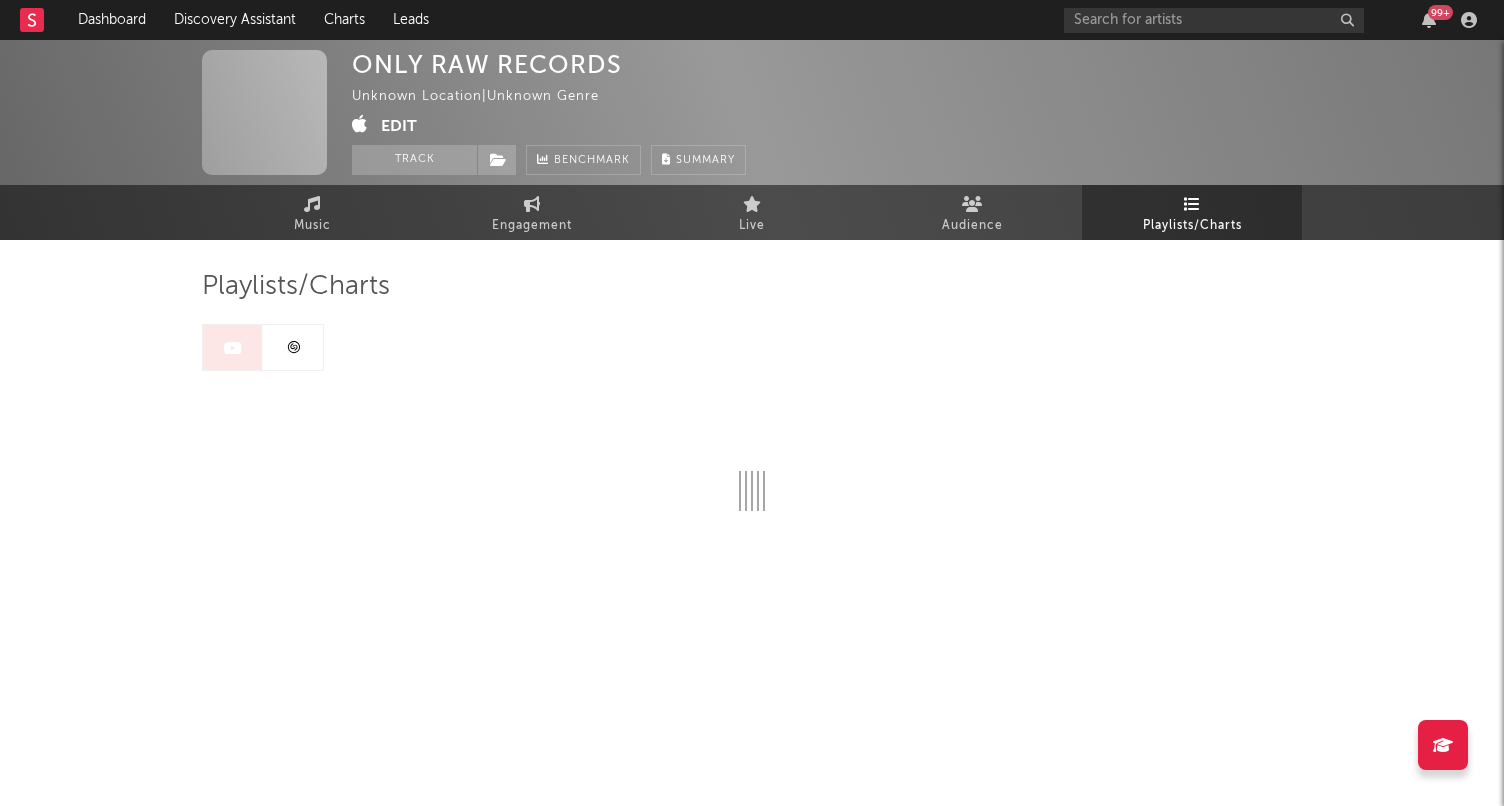 click at bounding box center (293, 347) 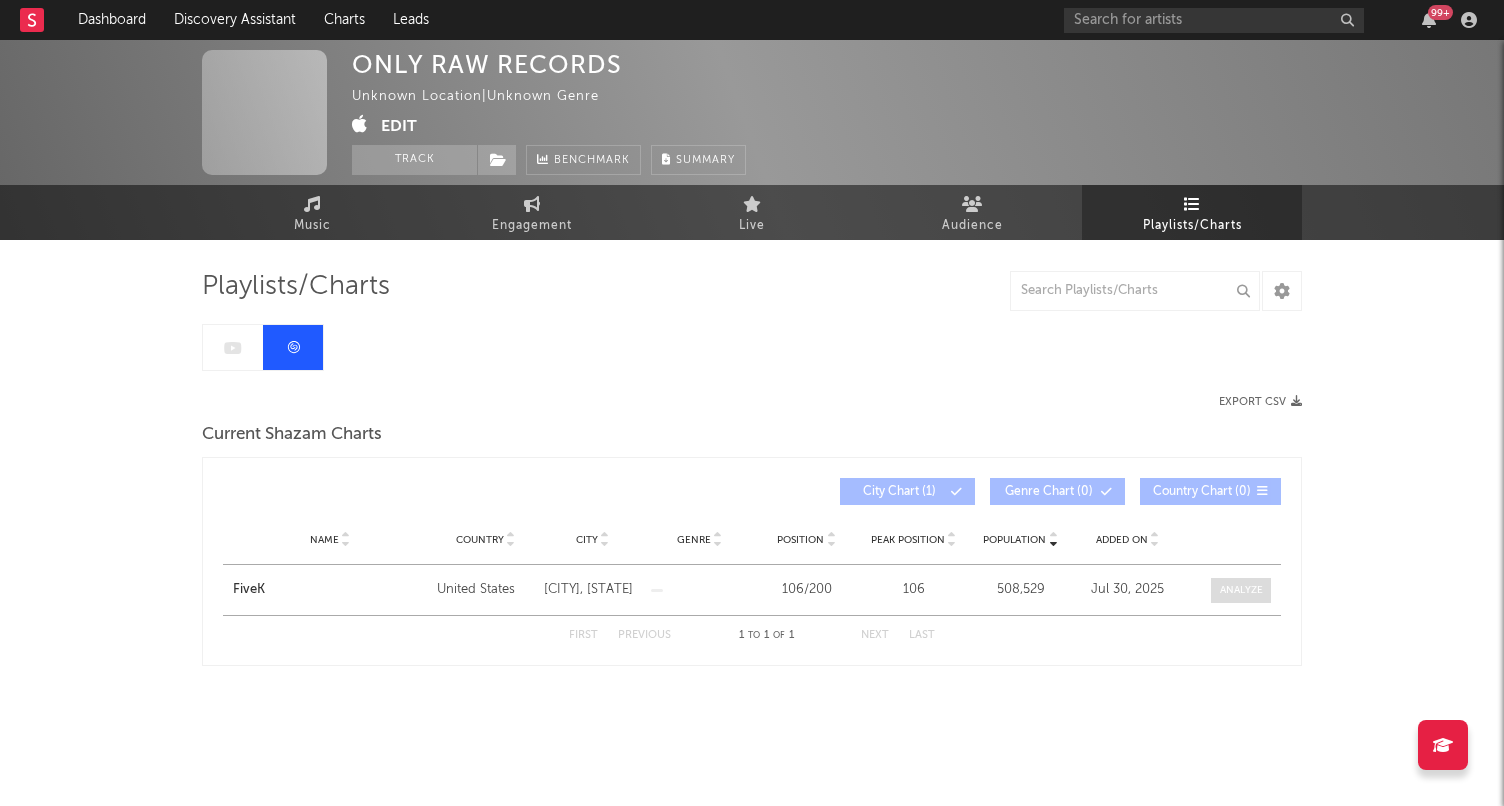 click at bounding box center (1241, 590) 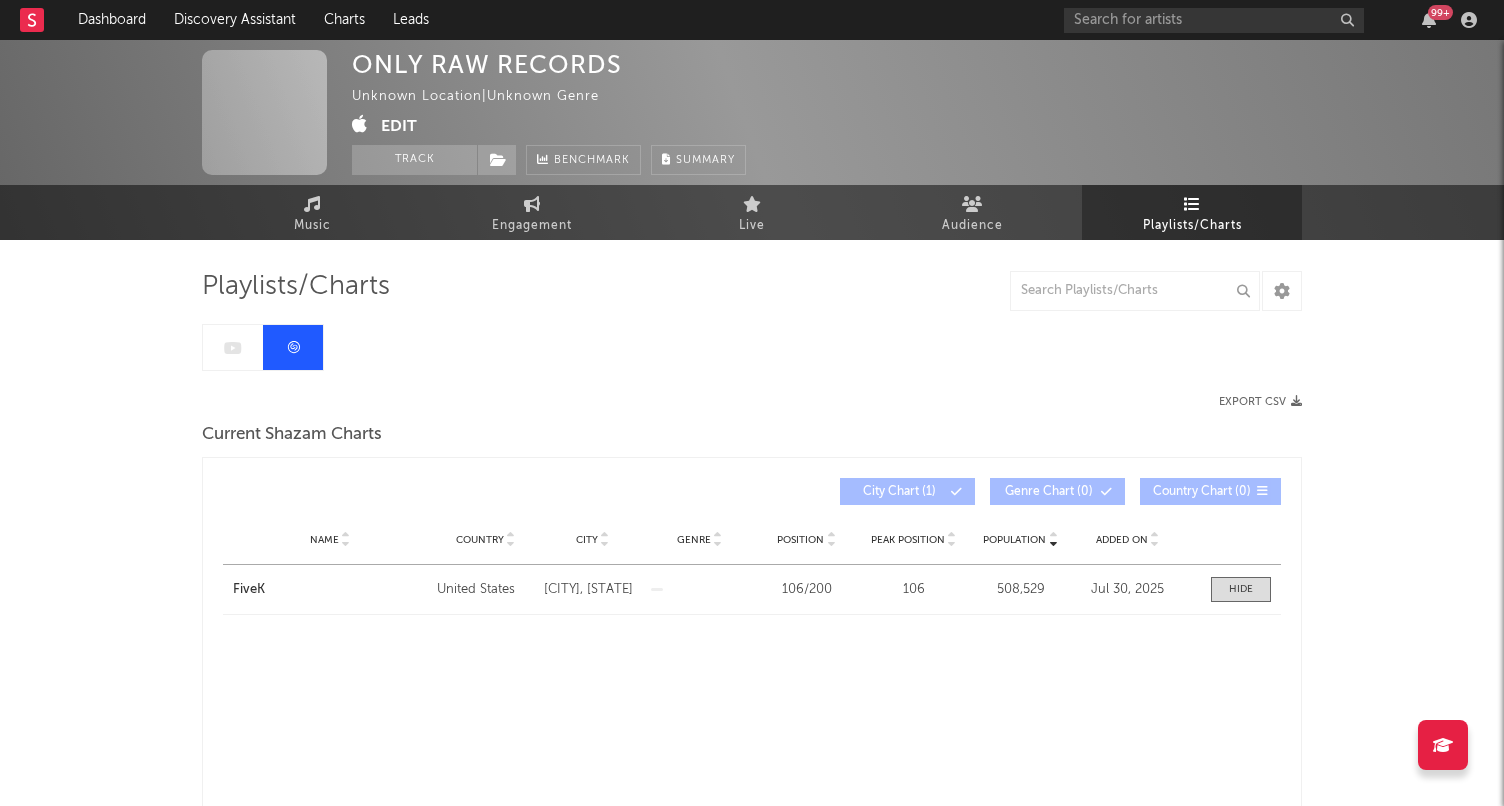 select on "All" 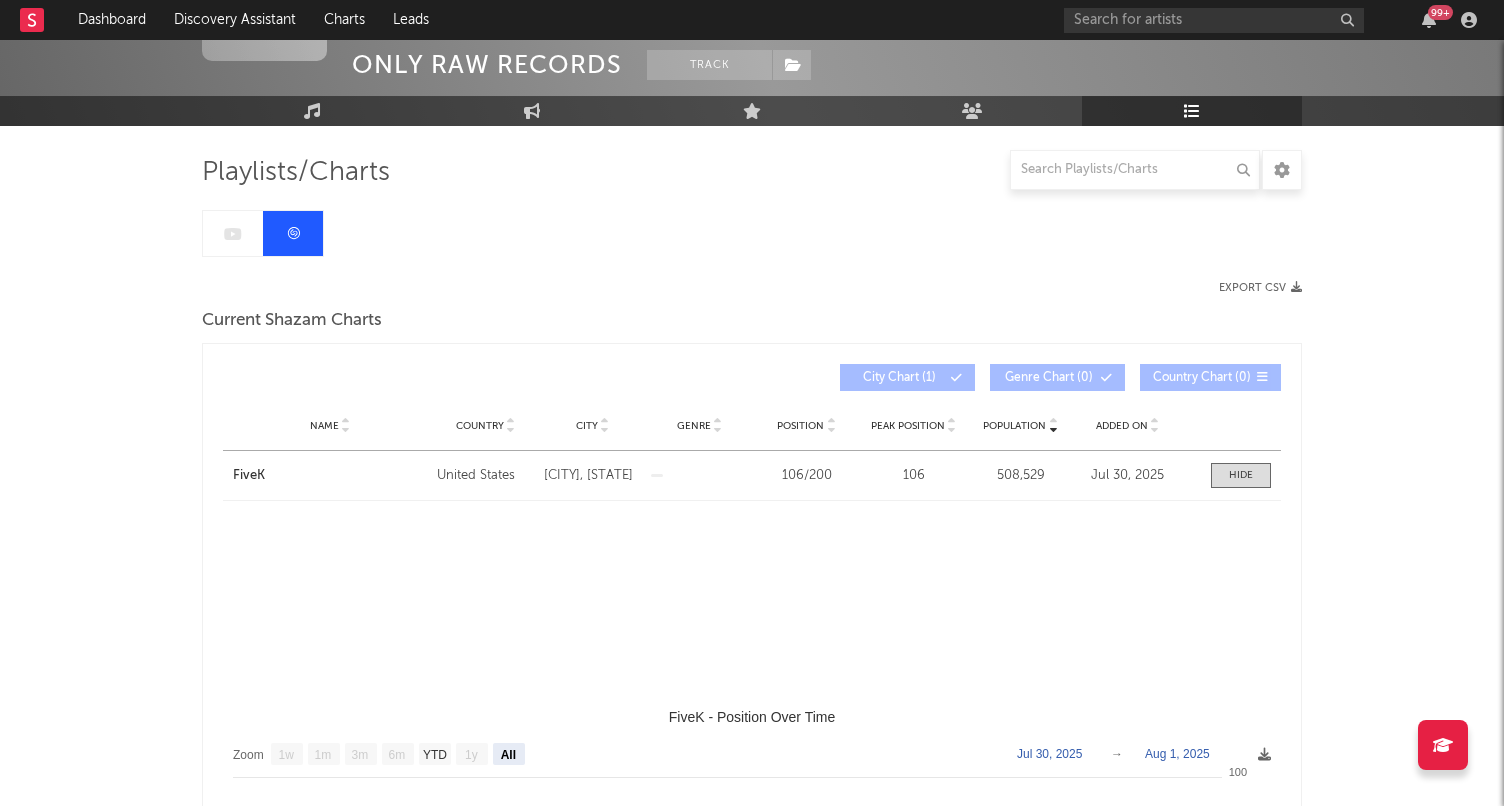 scroll, scrollTop: 441, scrollLeft: 0, axis: vertical 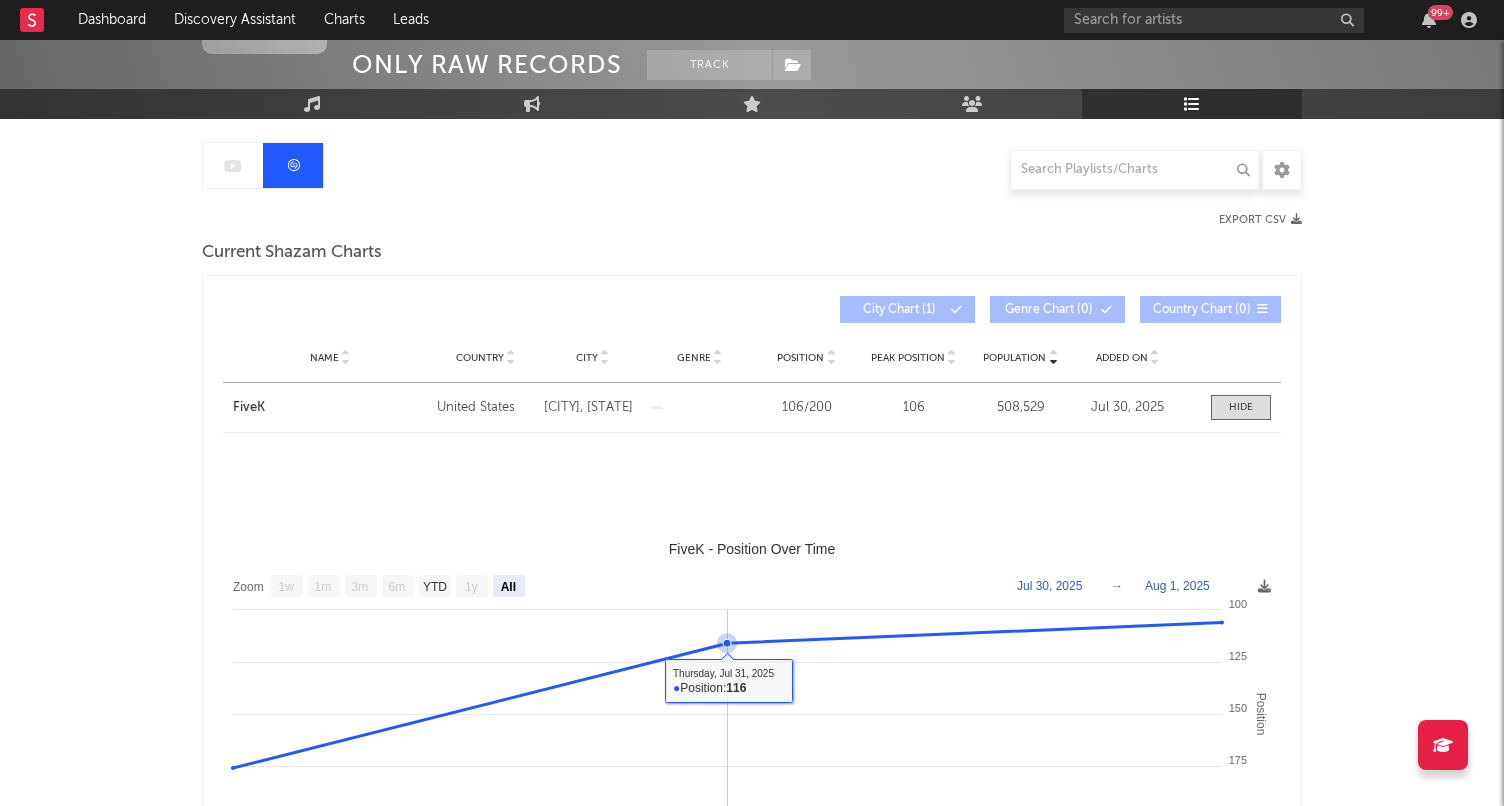 select on "1w" 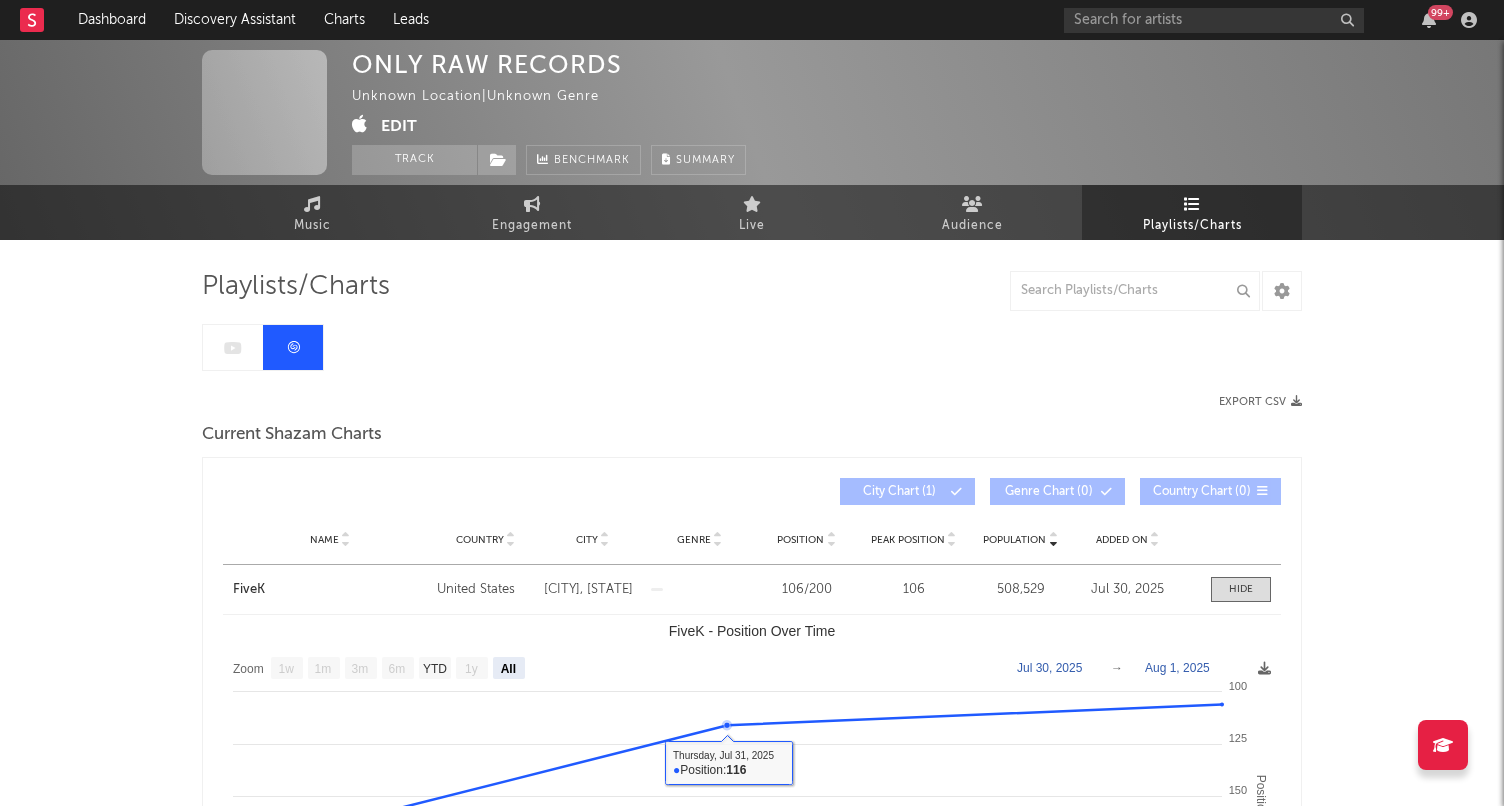 scroll, scrollTop: 0, scrollLeft: 0, axis: both 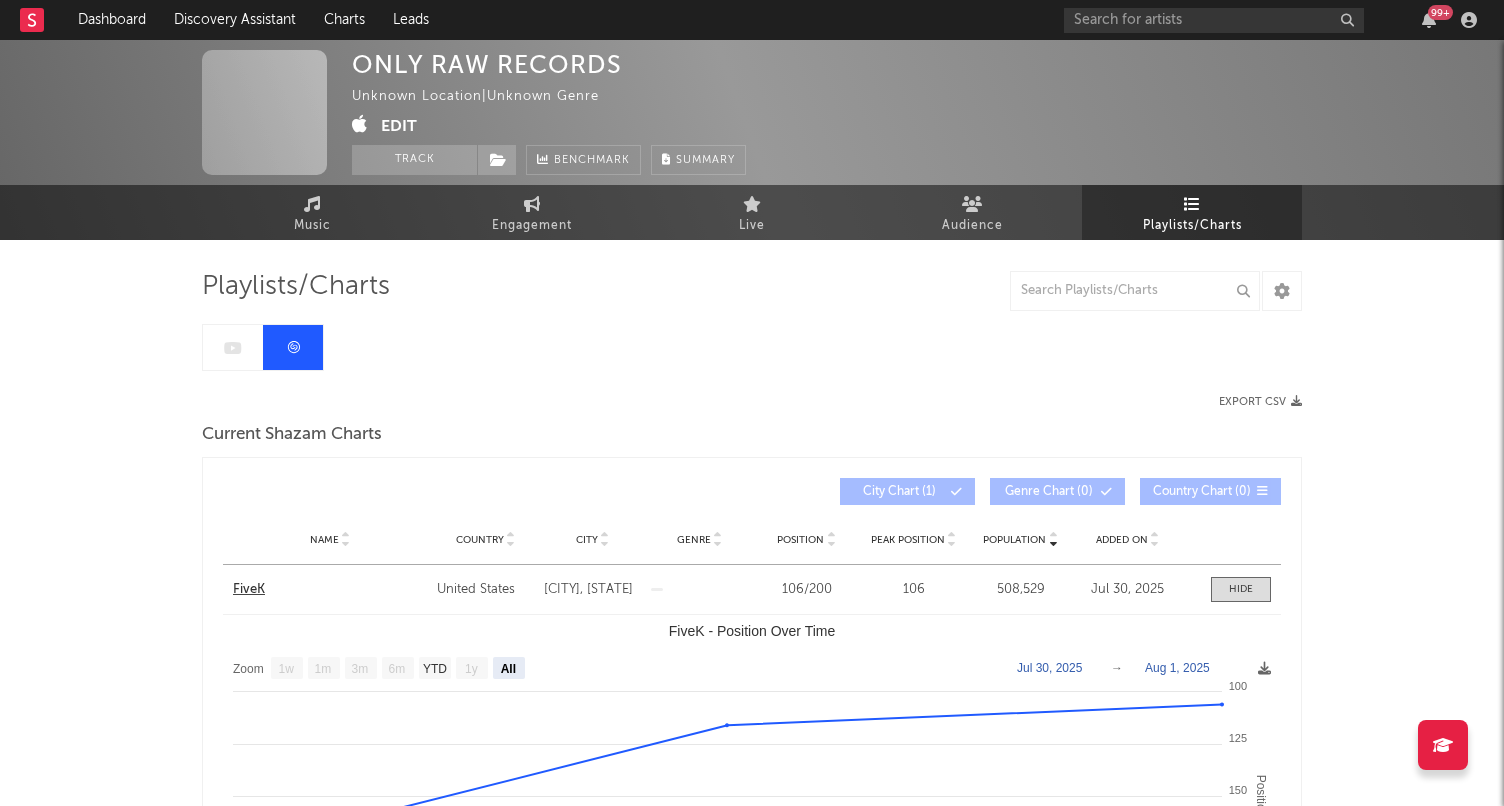 click on "FiveK" at bounding box center [330, 590] 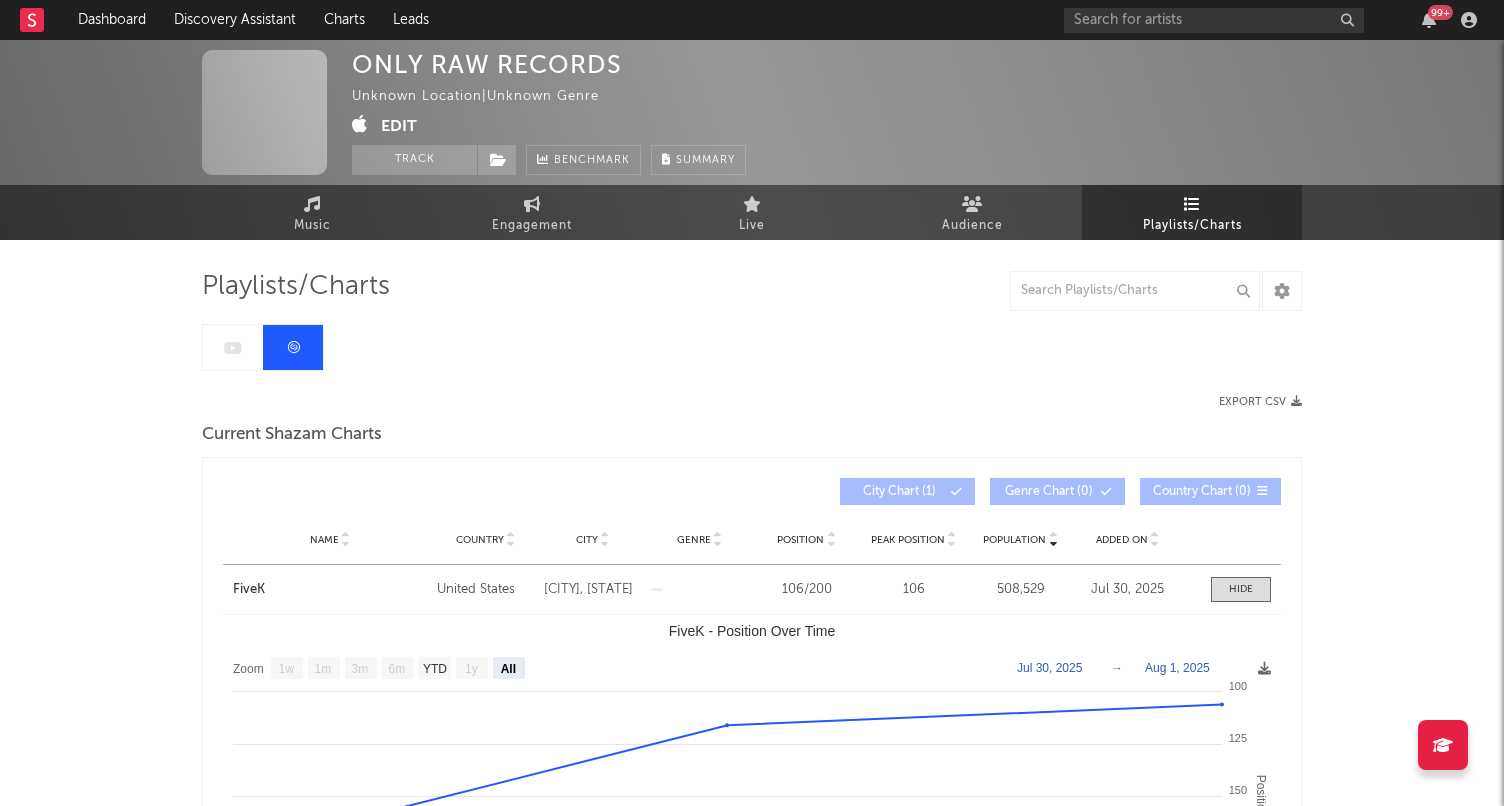 click at bounding box center [360, 124] 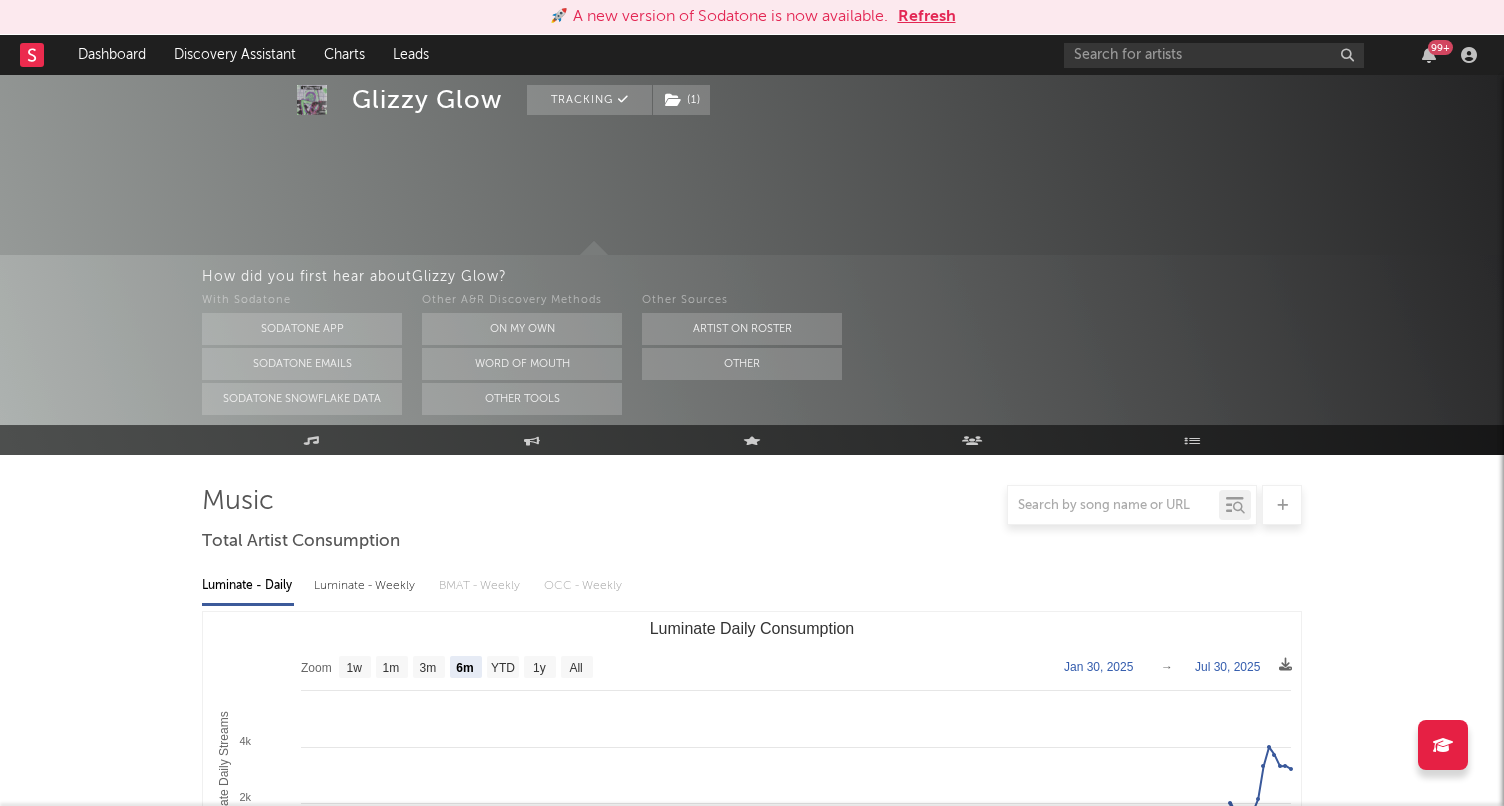 select on "6m" 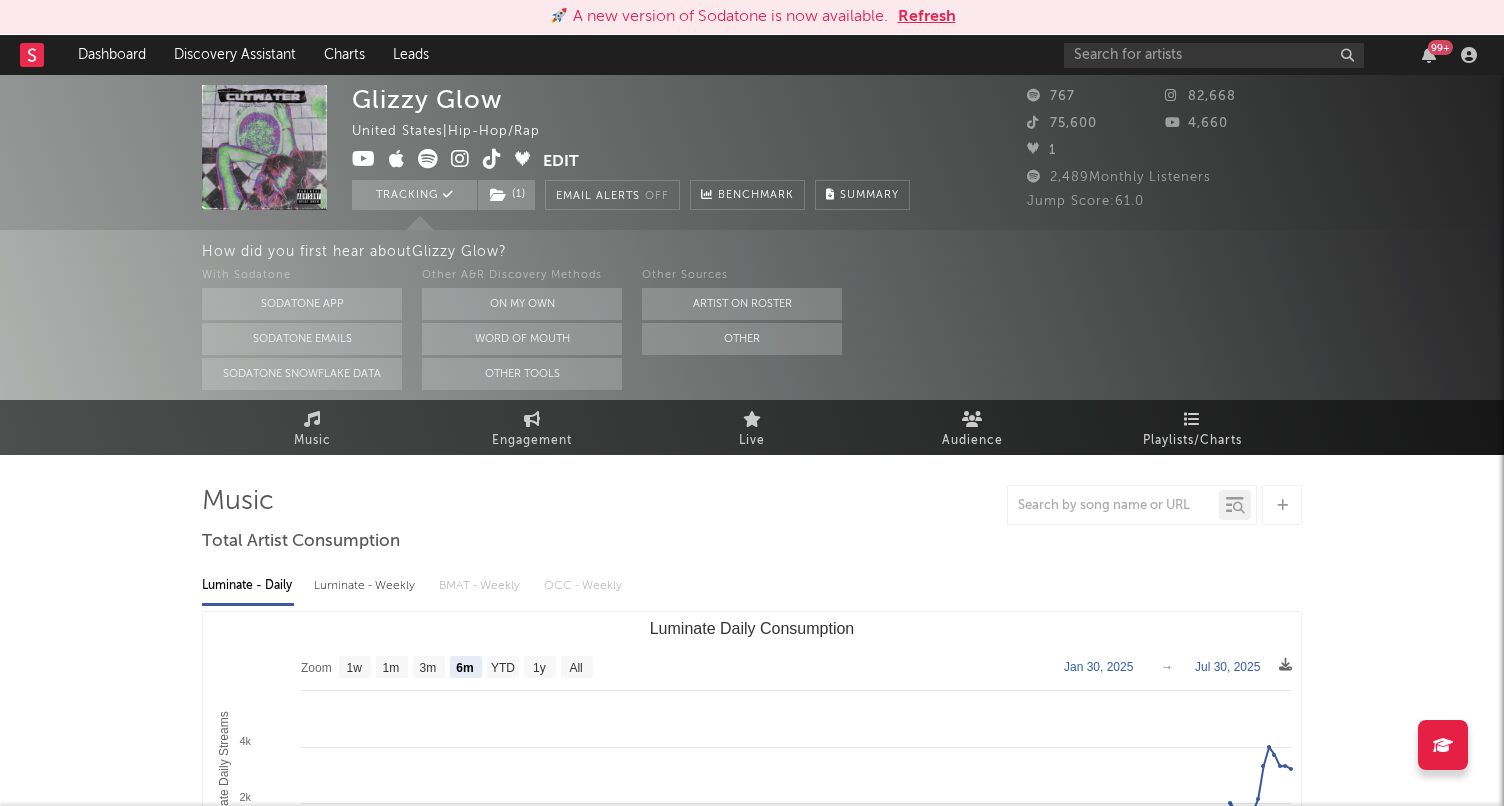 scroll, scrollTop: 0, scrollLeft: 0, axis: both 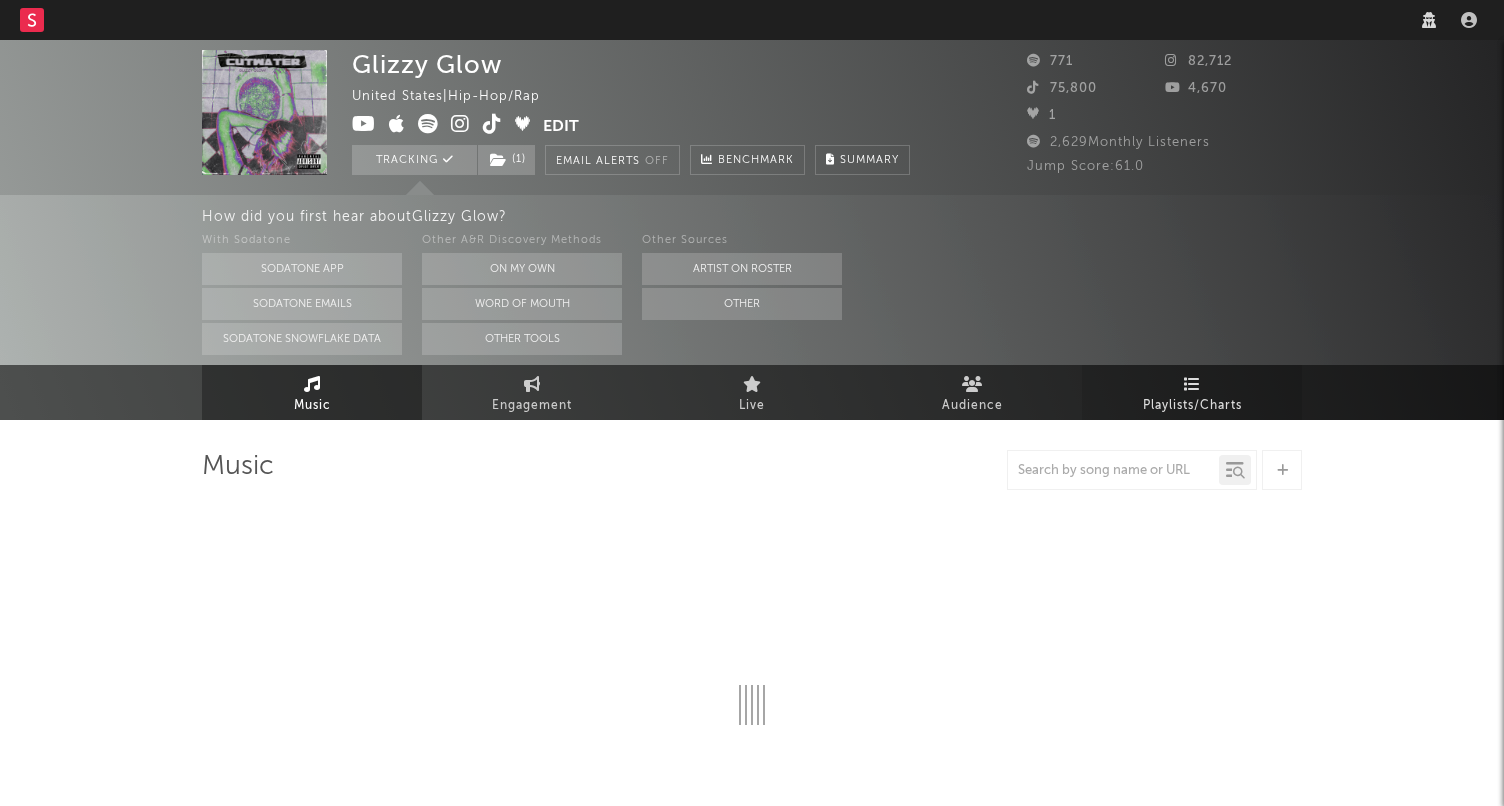 click on "Playlists/Charts" at bounding box center (1192, 406) 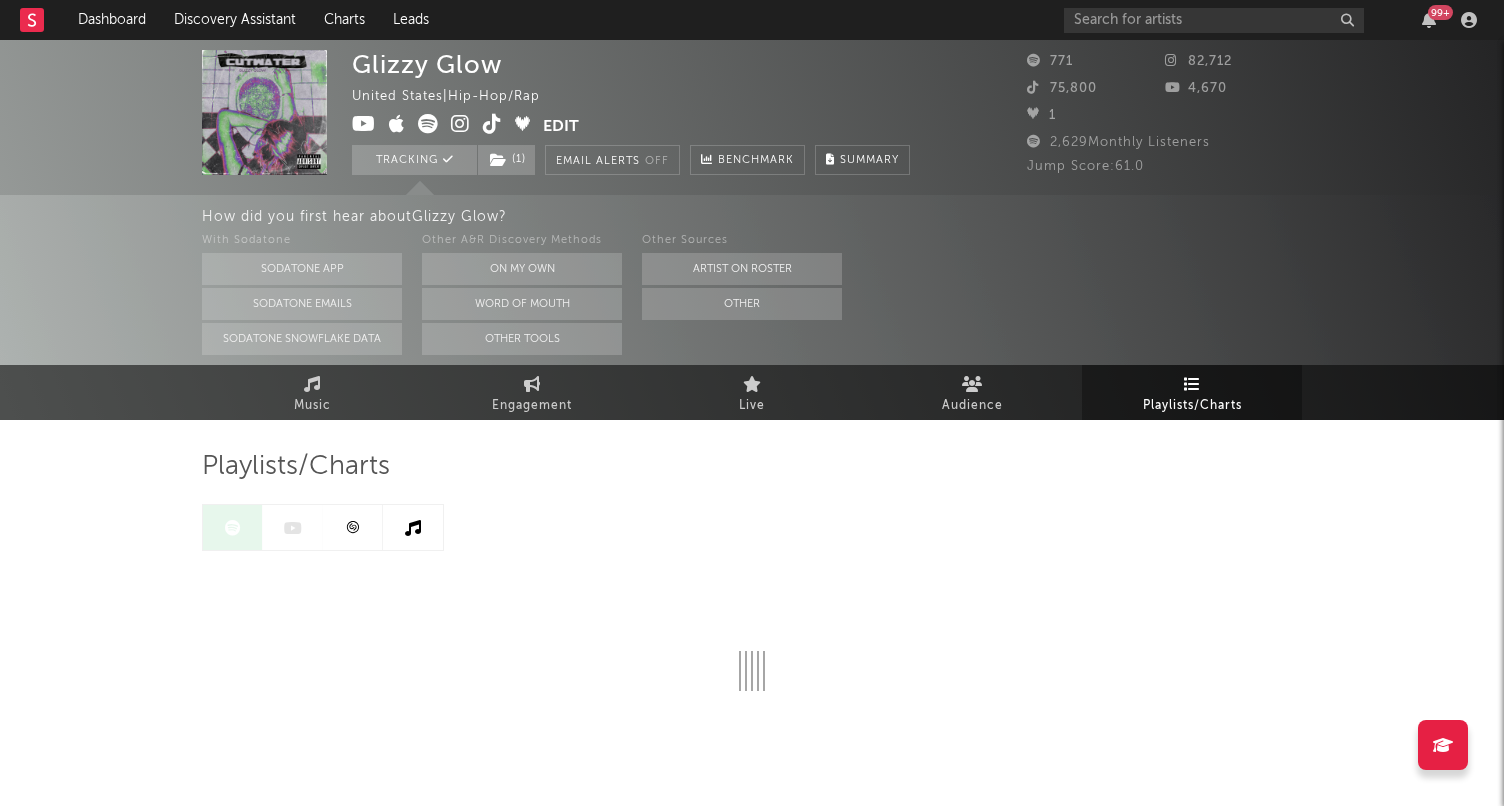 click at bounding box center (353, 527) 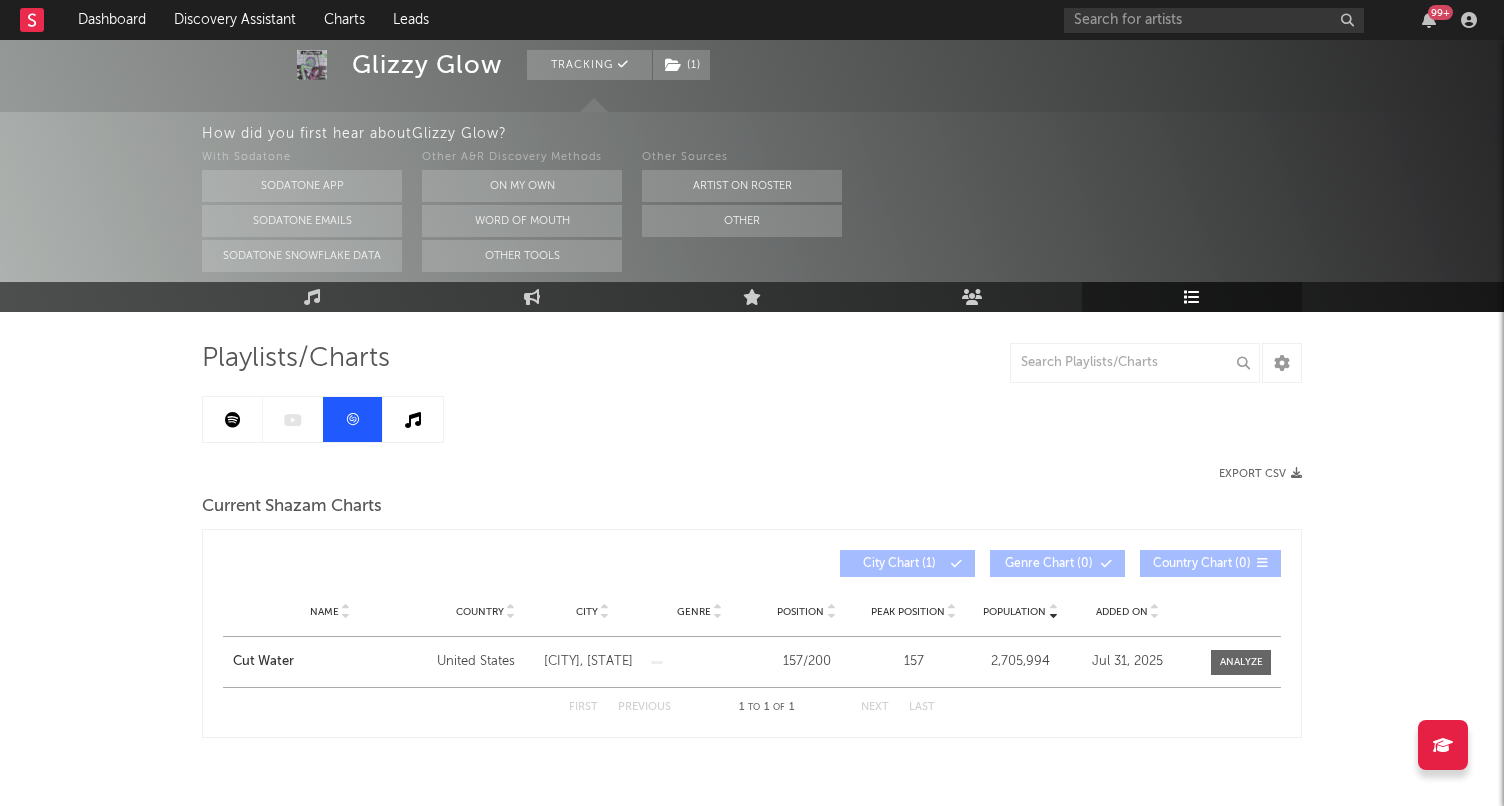 scroll, scrollTop: 111, scrollLeft: 0, axis: vertical 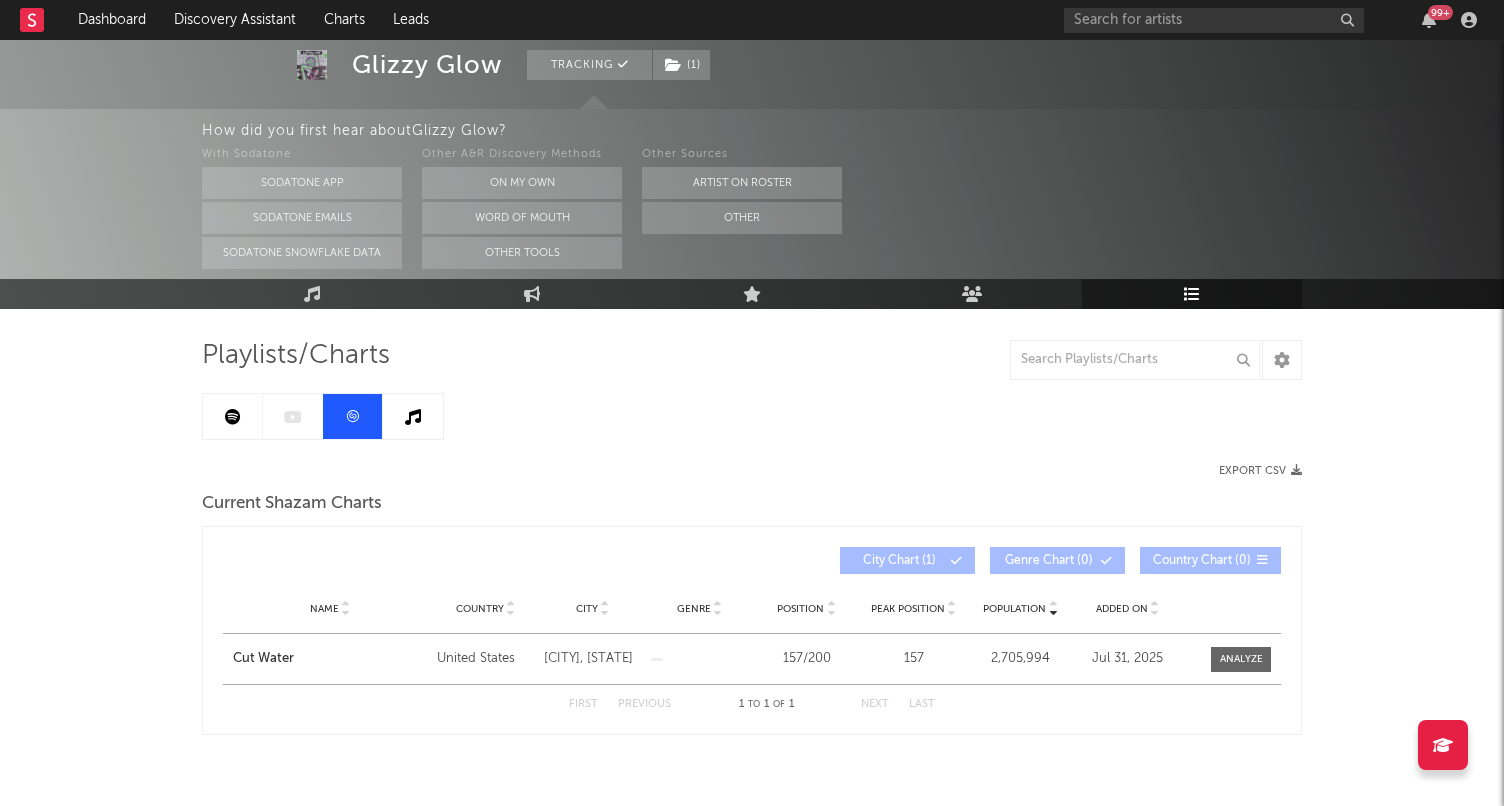 click on "Name Cut Water Country United States City Chicago, Illinois Genre Position 157 / 200 Peak Position 157 Population 2,705,994 Added On Jul 31, 2025 Exit Date" at bounding box center [752, 659] 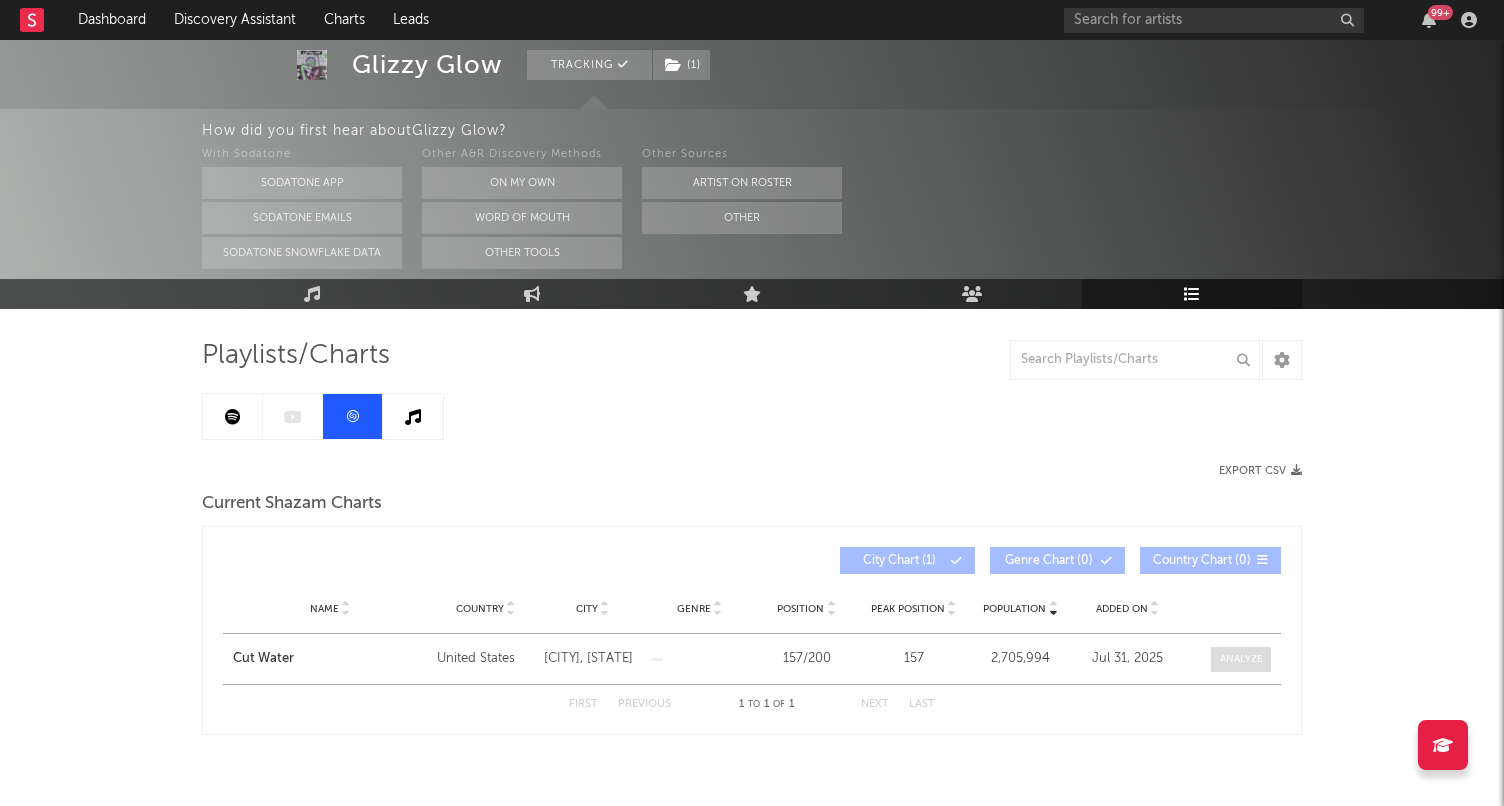 click at bounding box center [1241, 659] 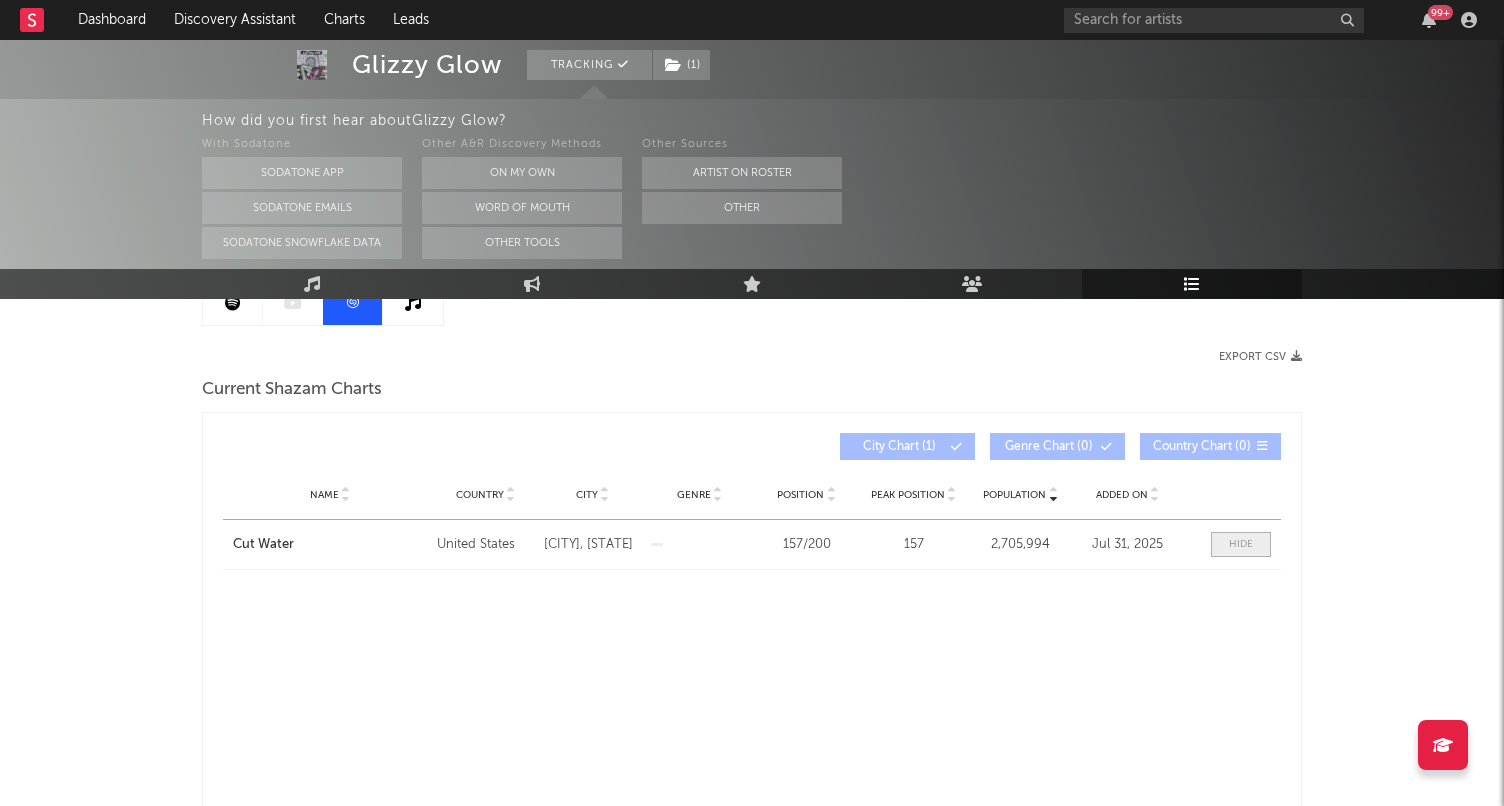 select on "1w" 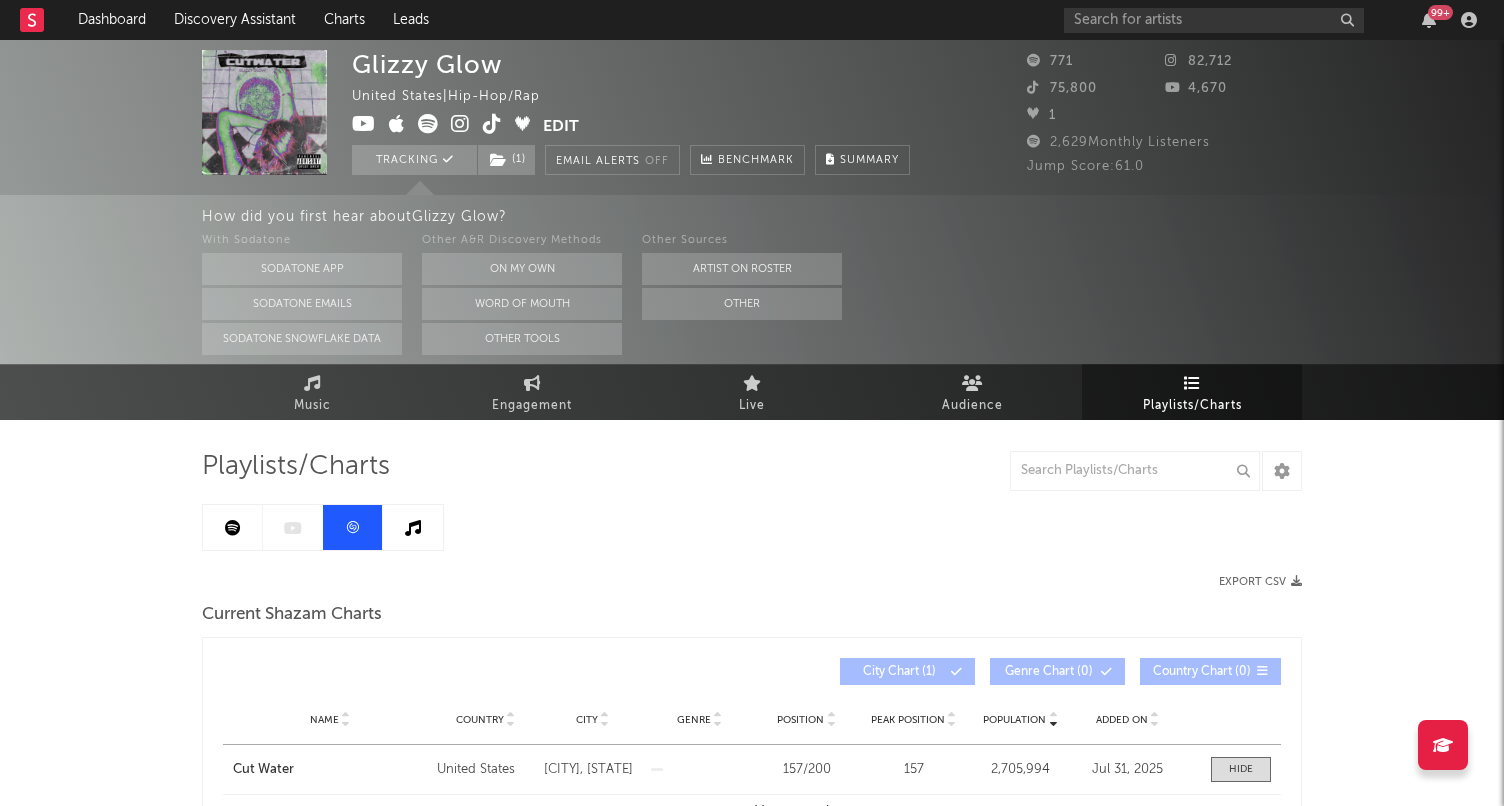scroll, scrollTop: 0, scrollLeft: 0, axis: both 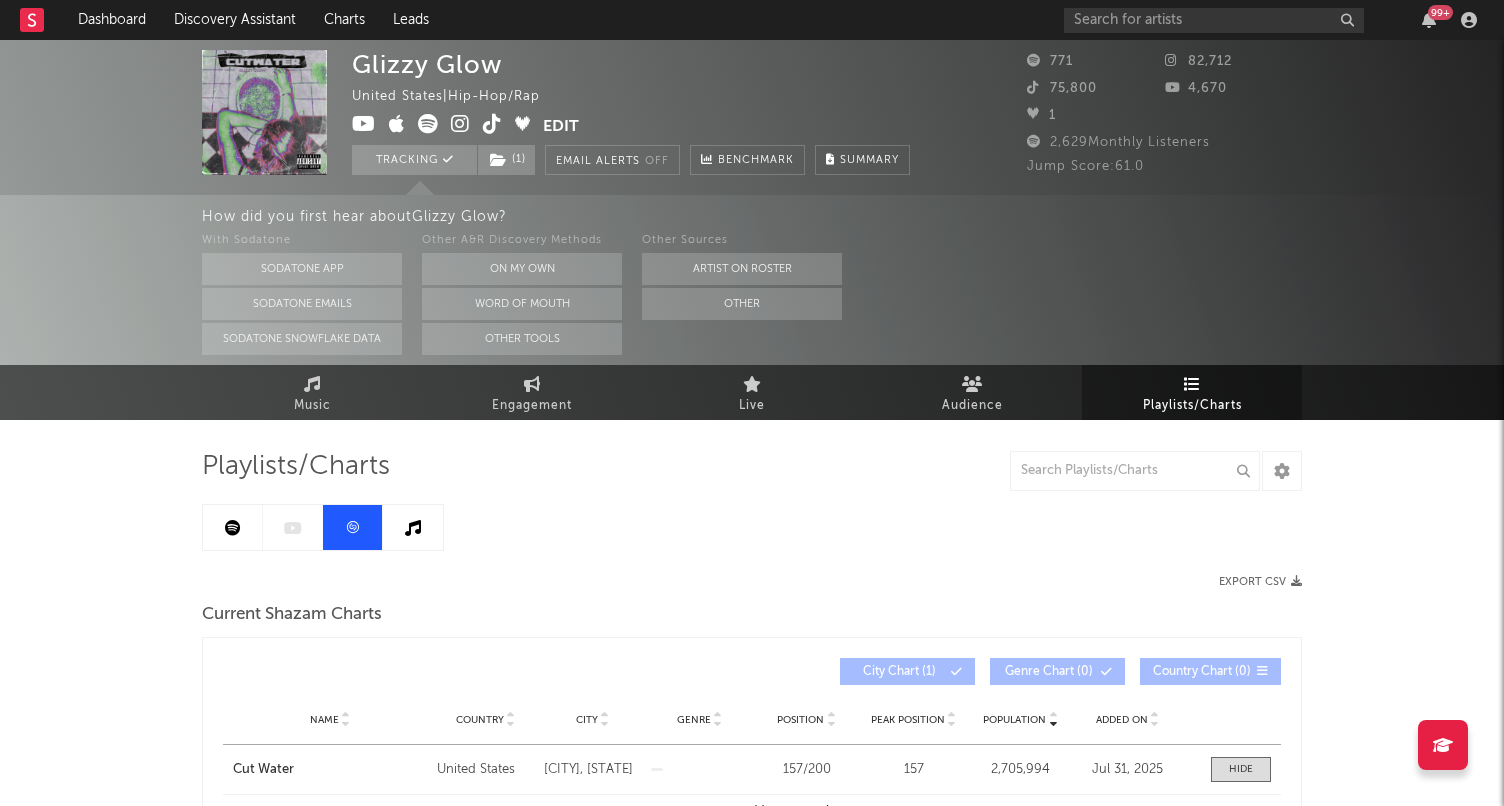 click at bounding box center (413, 527) 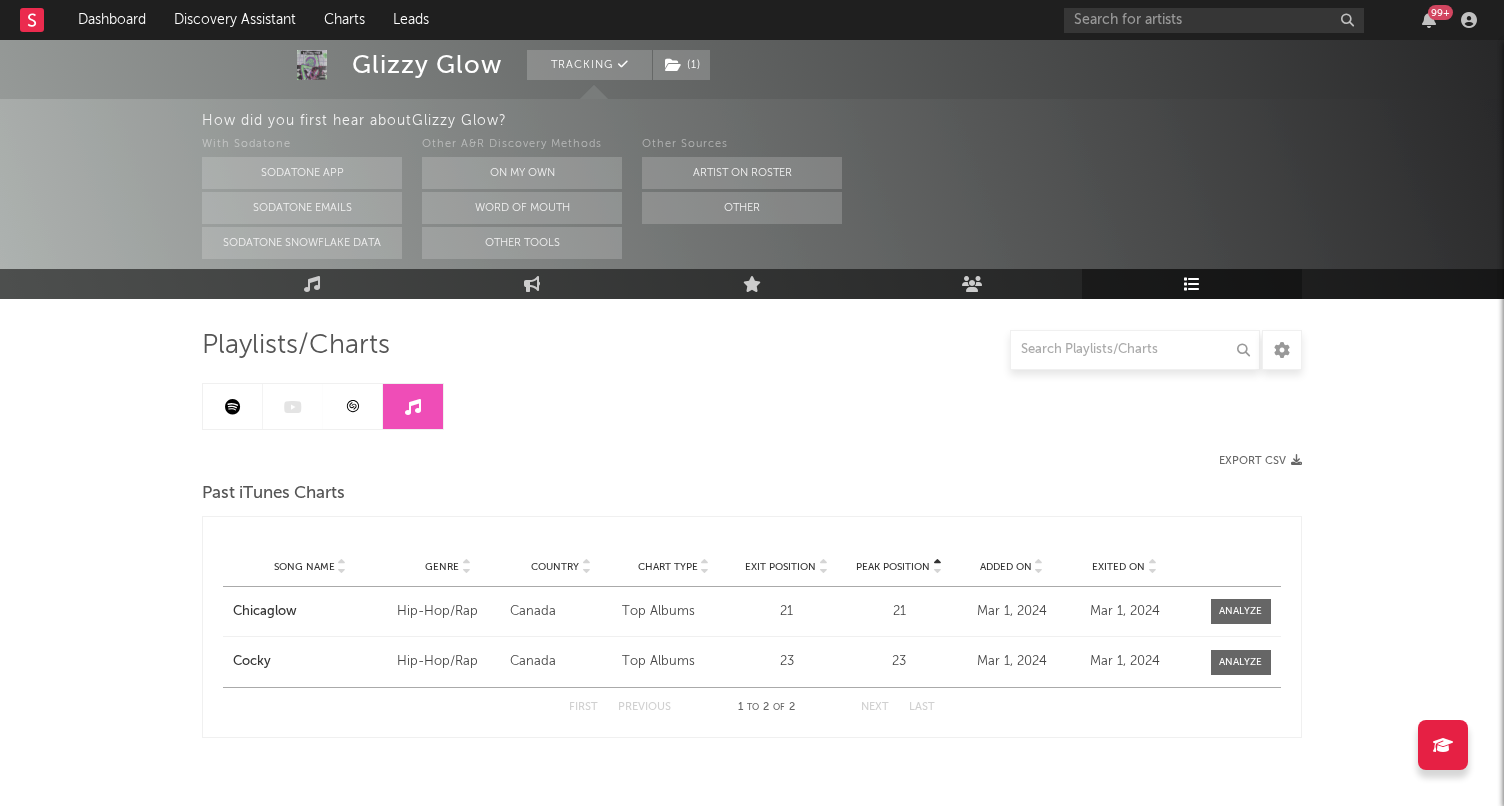 scroll, scrollTop: 119, scrollLeft: 0, axis: vertical 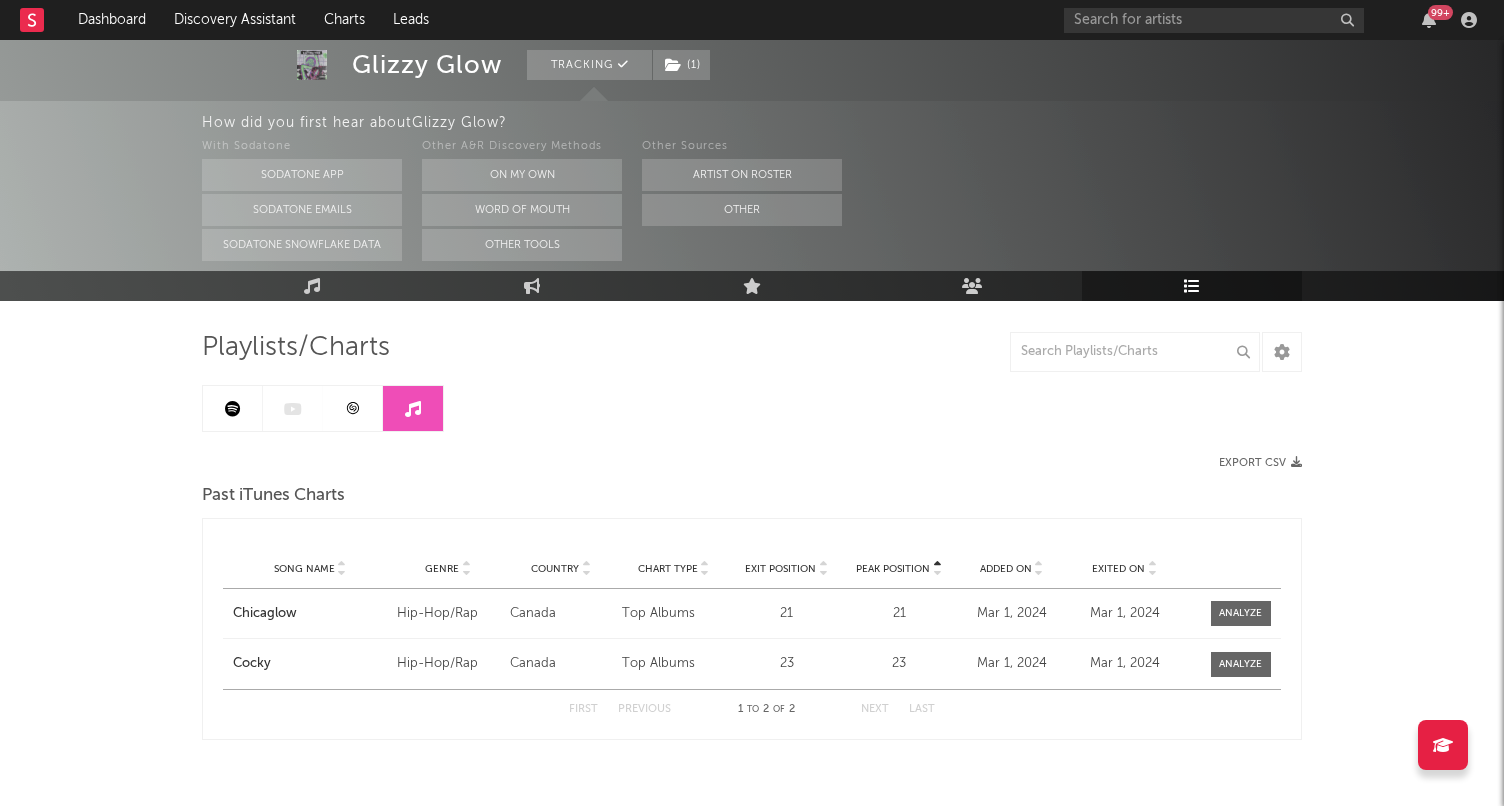 click at bounding box center (353, 408) 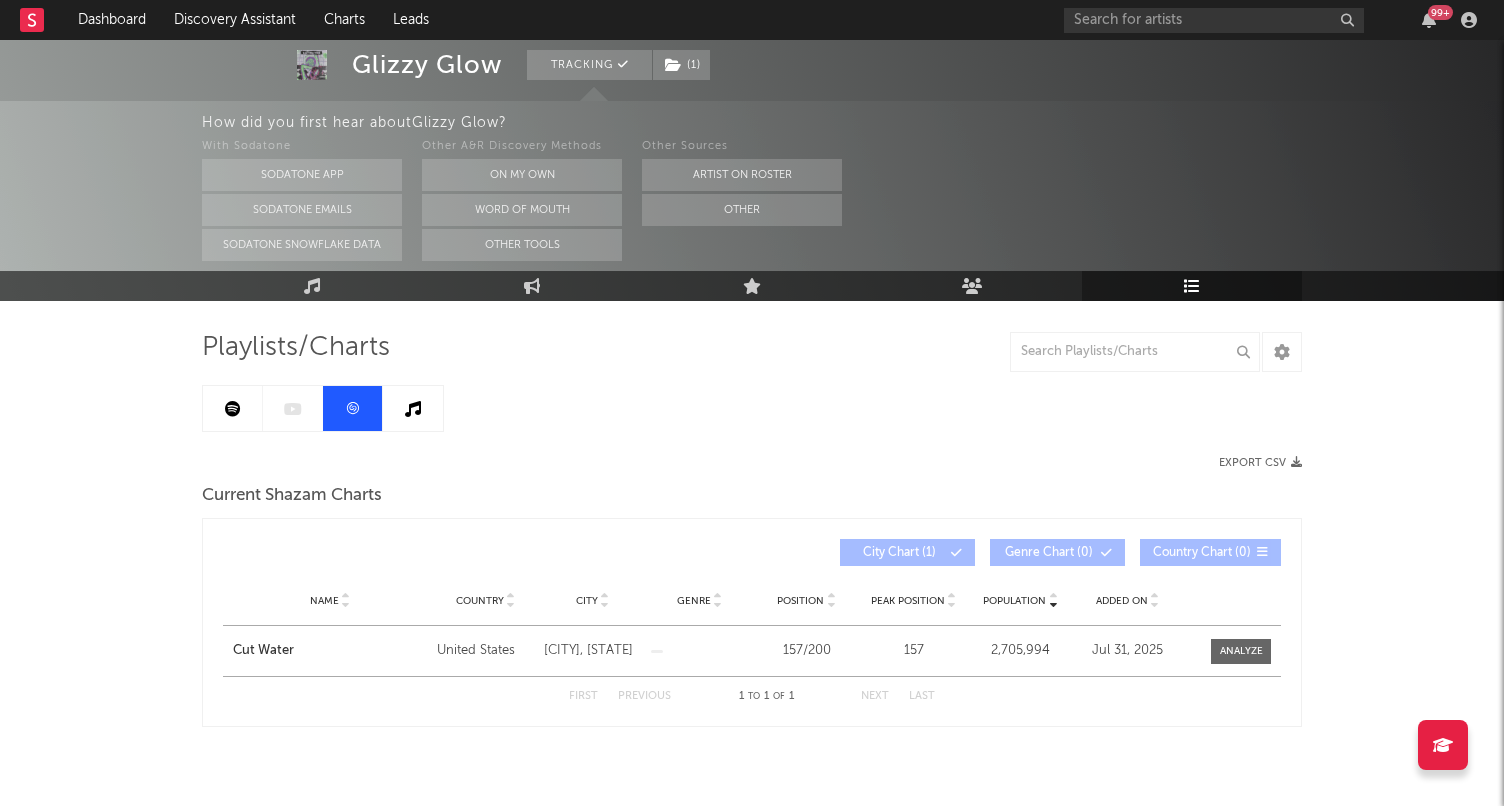 click at bounding box center [233, 409] 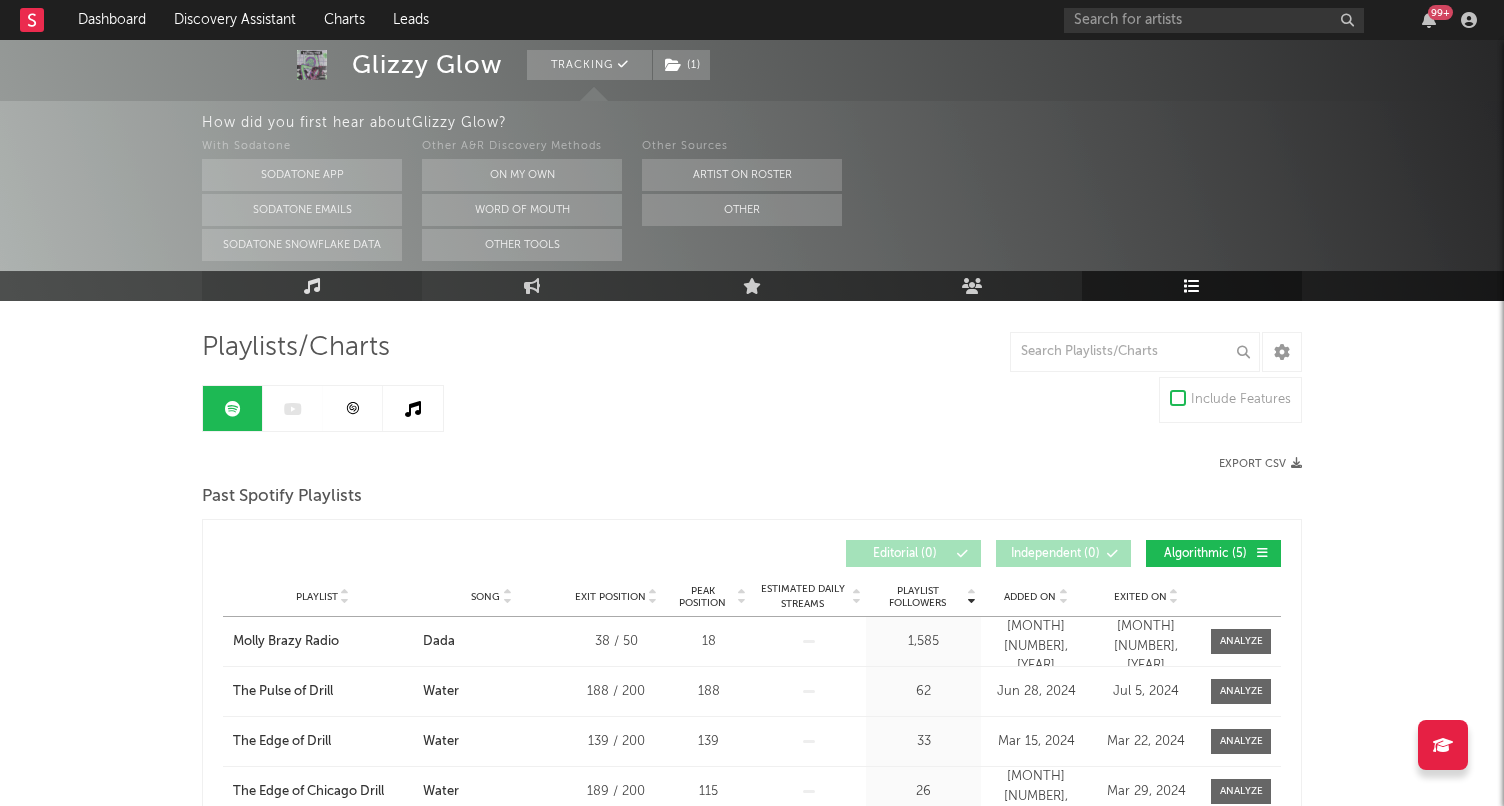 click on "Music" at bounding box center [312, 286] 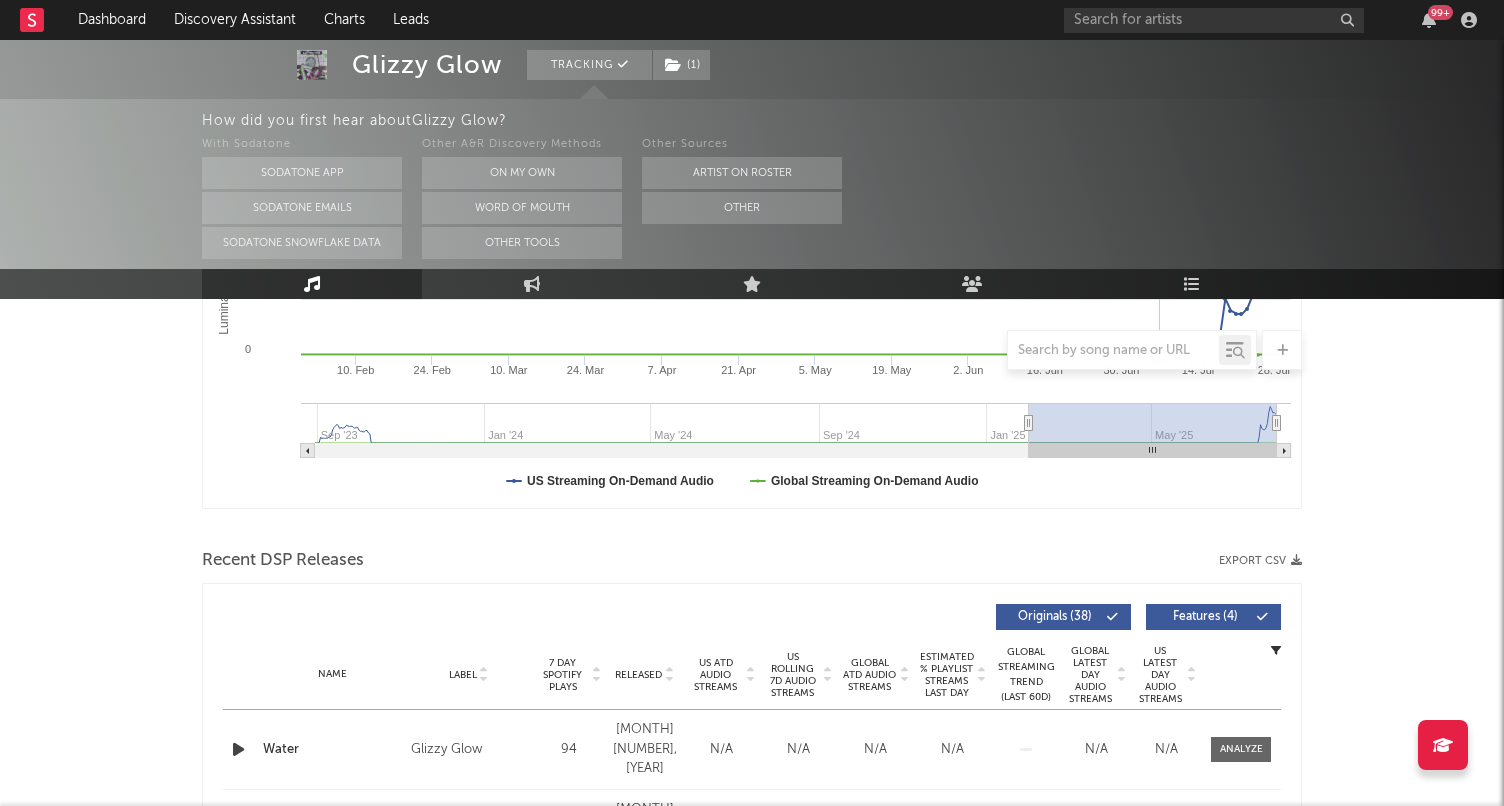 scroll, scrollTop: 767, scrollLeft: 0, axis: vertical 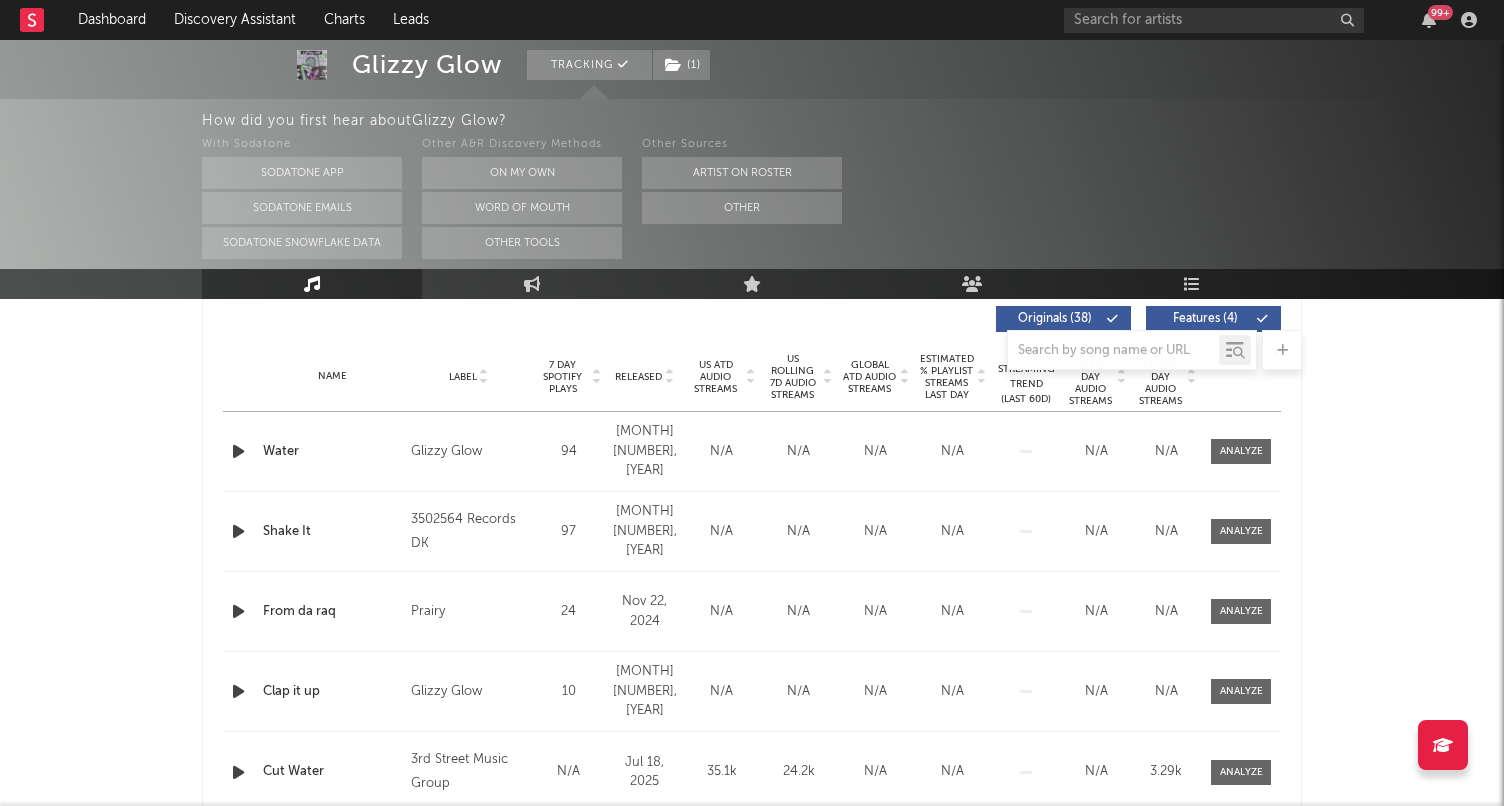 click on "Name Copyright Label Album Names Composer Names 7 Day Spotify Plays Last Day Spotify Plays ATD Spotify Plays Spotify Popularity Total US Streams Total US SES Total UK Streams Total UK Audio Streams UK Weekly Streams UK Weekly Audio Streams Released US ATD Audio Streams US Rolling 7D Audio Streams US Rolling WoW % Chg Global ATD Audio Streams Global Rolling 7D Audio Streams Global Rolling WoW % Chg Estimated % Playlist Streams Last Day Global Streaming Trend (Last 60D) Ex-US Streaming Trend (Last 60D) US Streaming Trend (Last 60D) Global Latest Day Audio Streams US Latest Day Audio Streams" at bounding box center (752, 377) 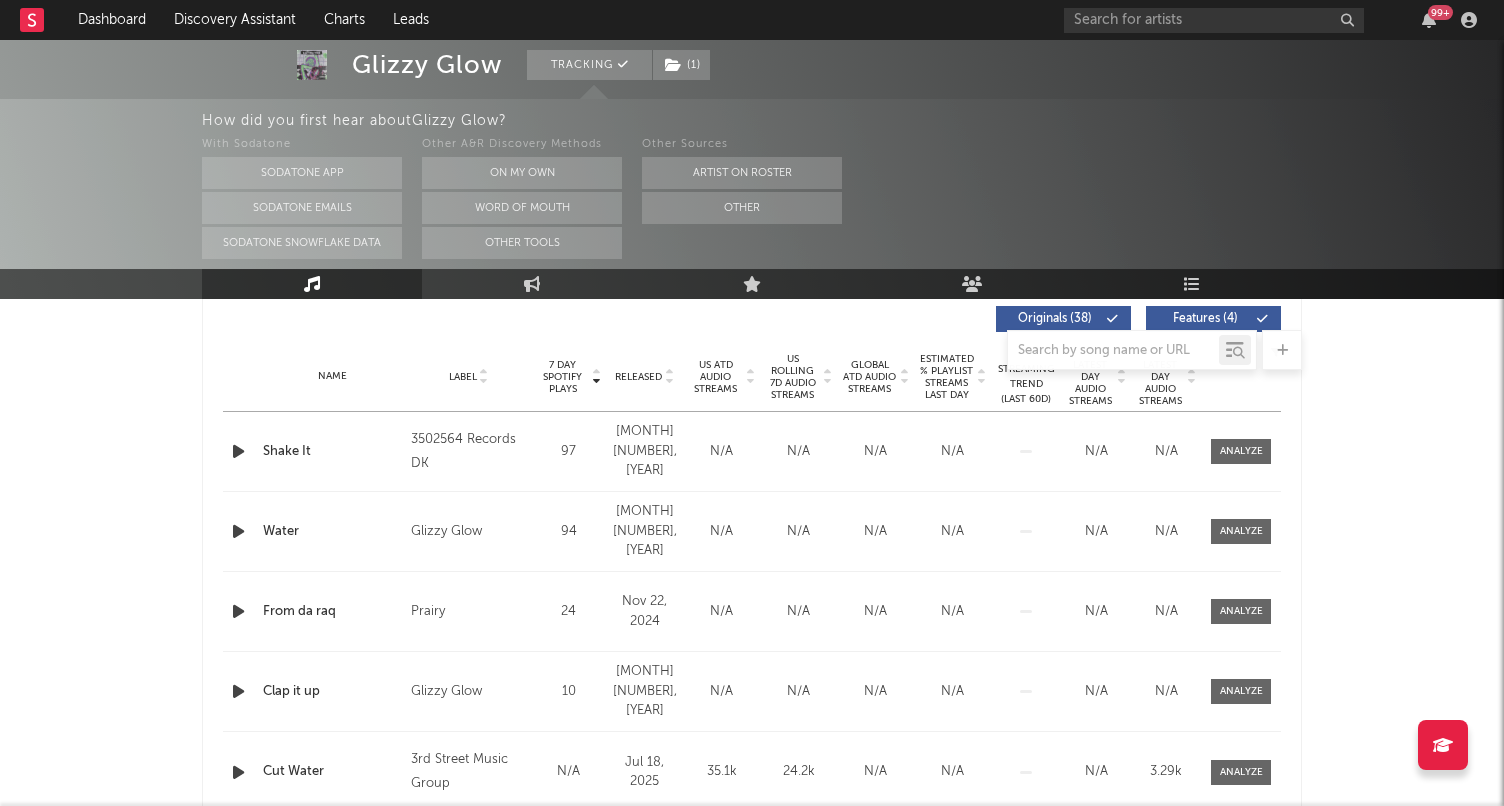 click on "Released" at bounding box center (638, 377) 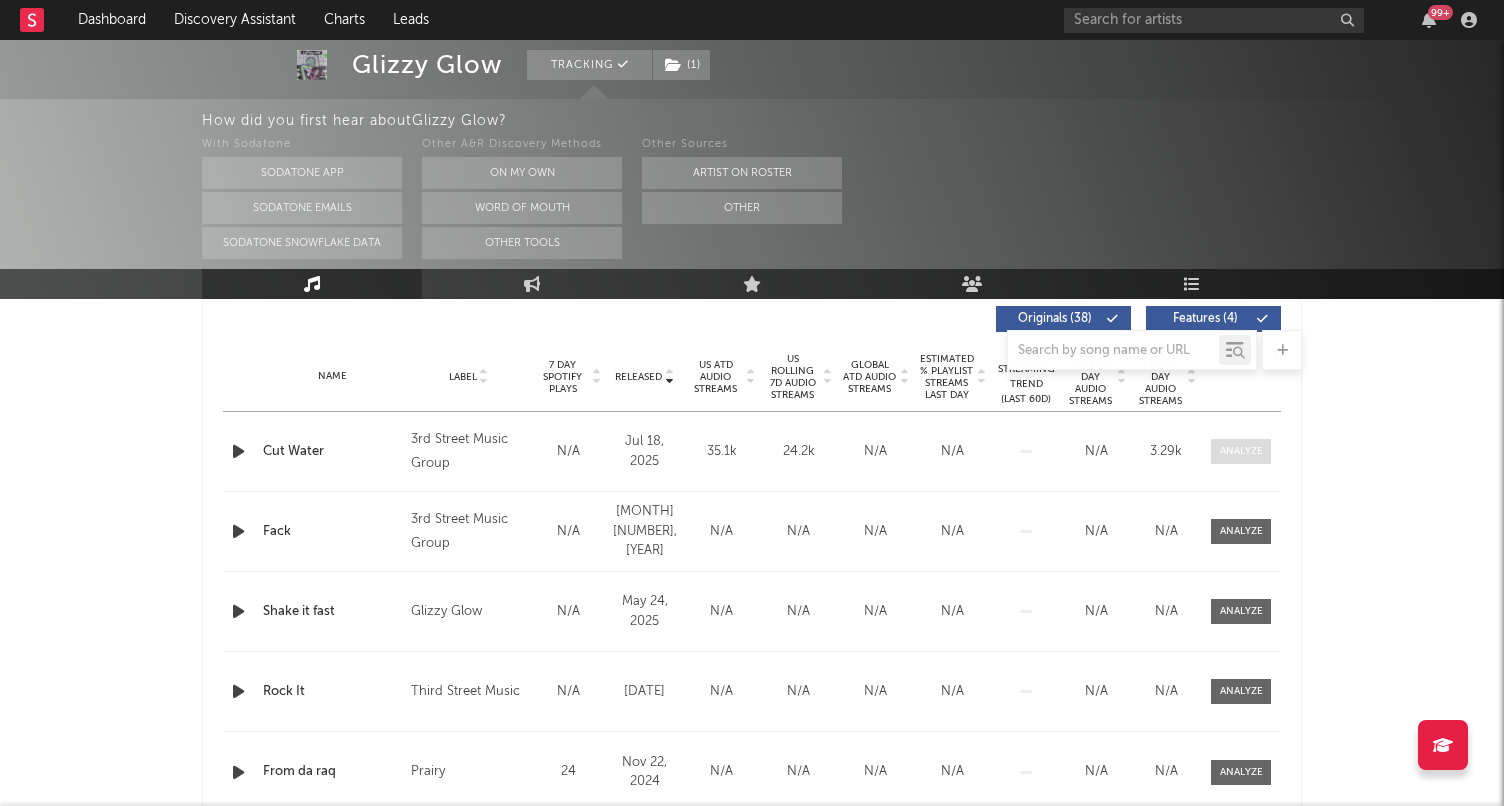 click at bounding box center [1241, 451] 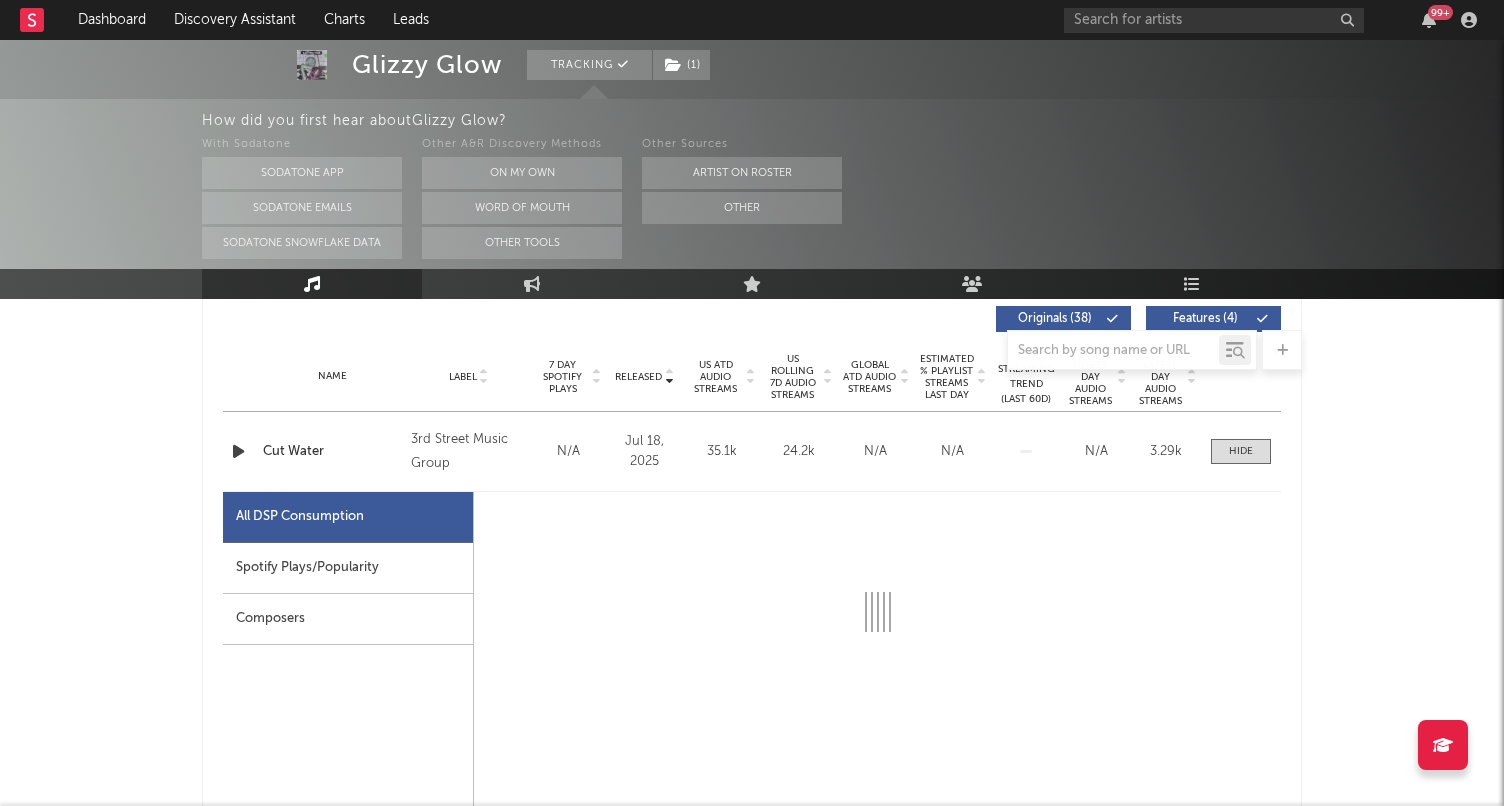 select on "1w" 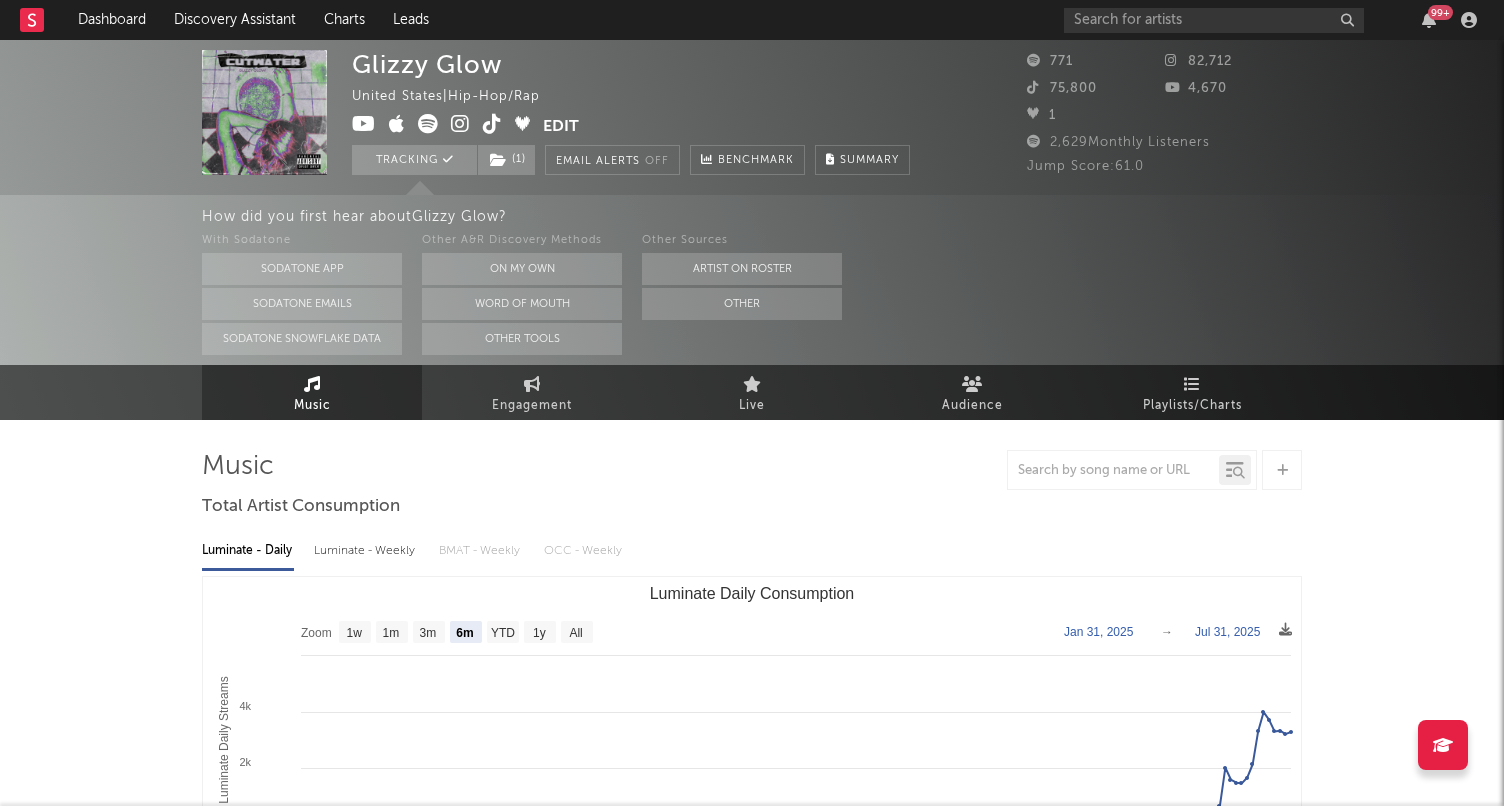 scroll, scrollTop: 0, scrollLeft: 0, axis: both 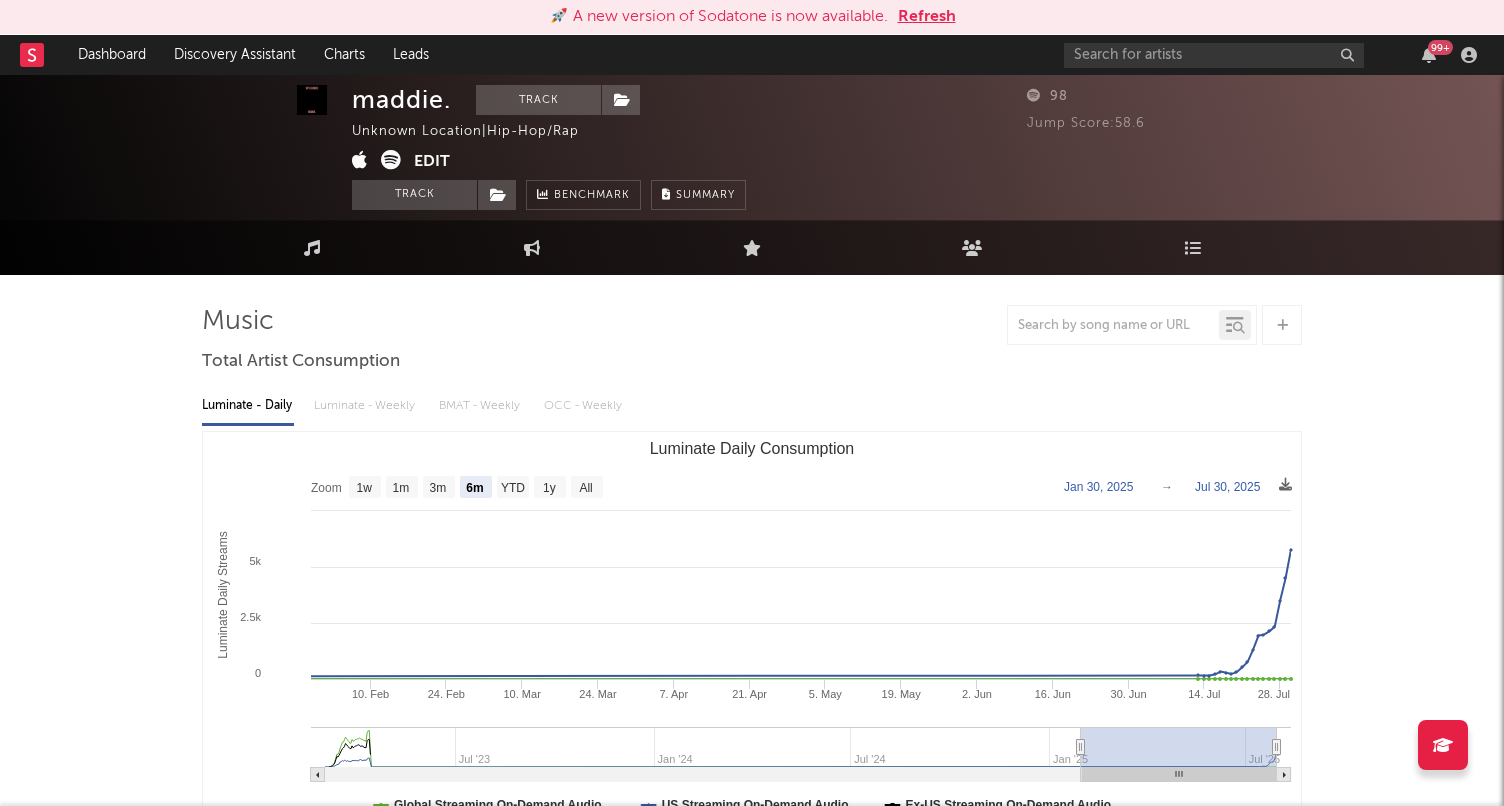 select on "6m" 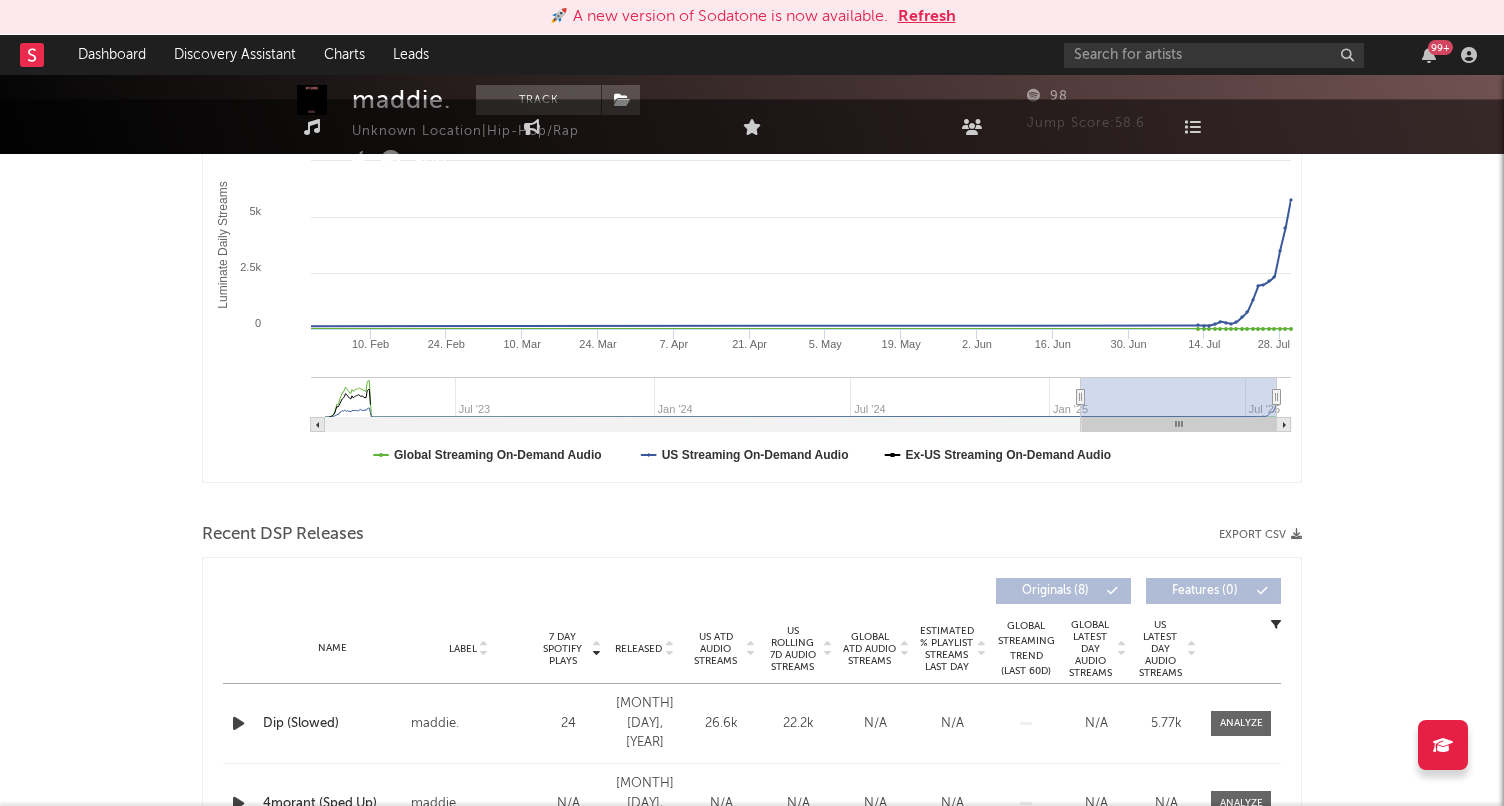 scroll, scrollTop: 634, scrollLeft: 0, axis: vertical 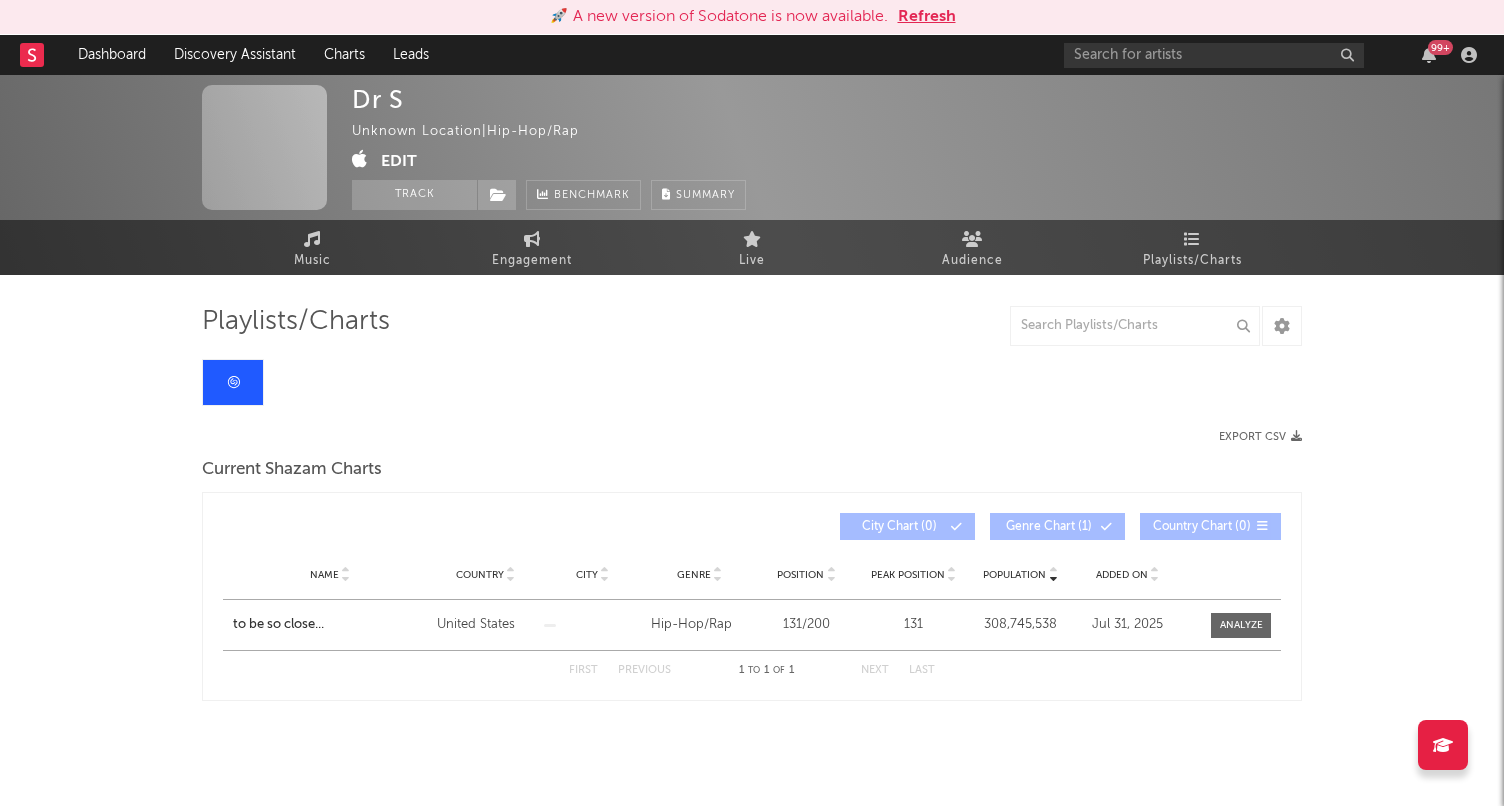 click at bounding box center [360, 159] 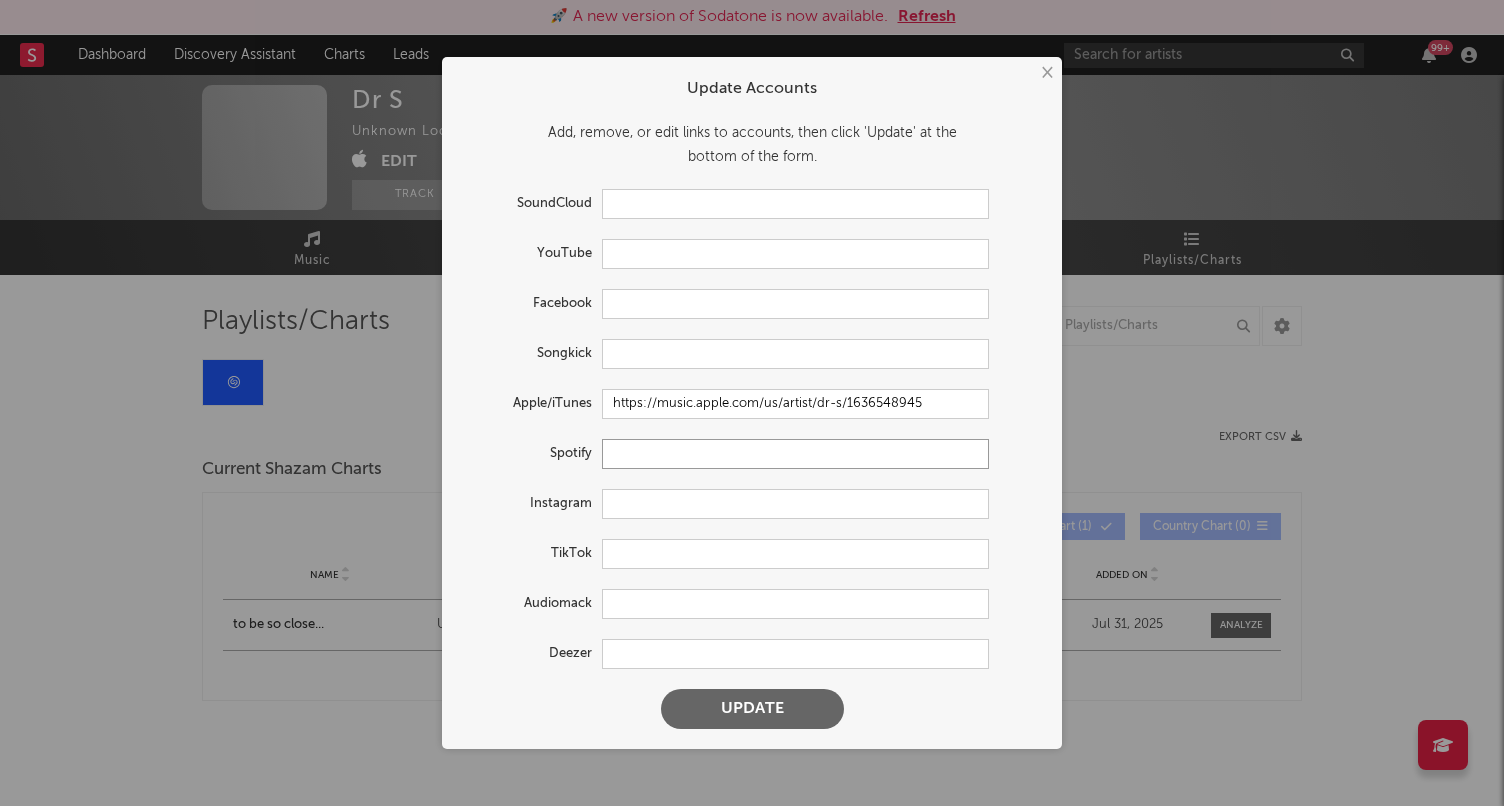 click at bounding box center (795, 454) 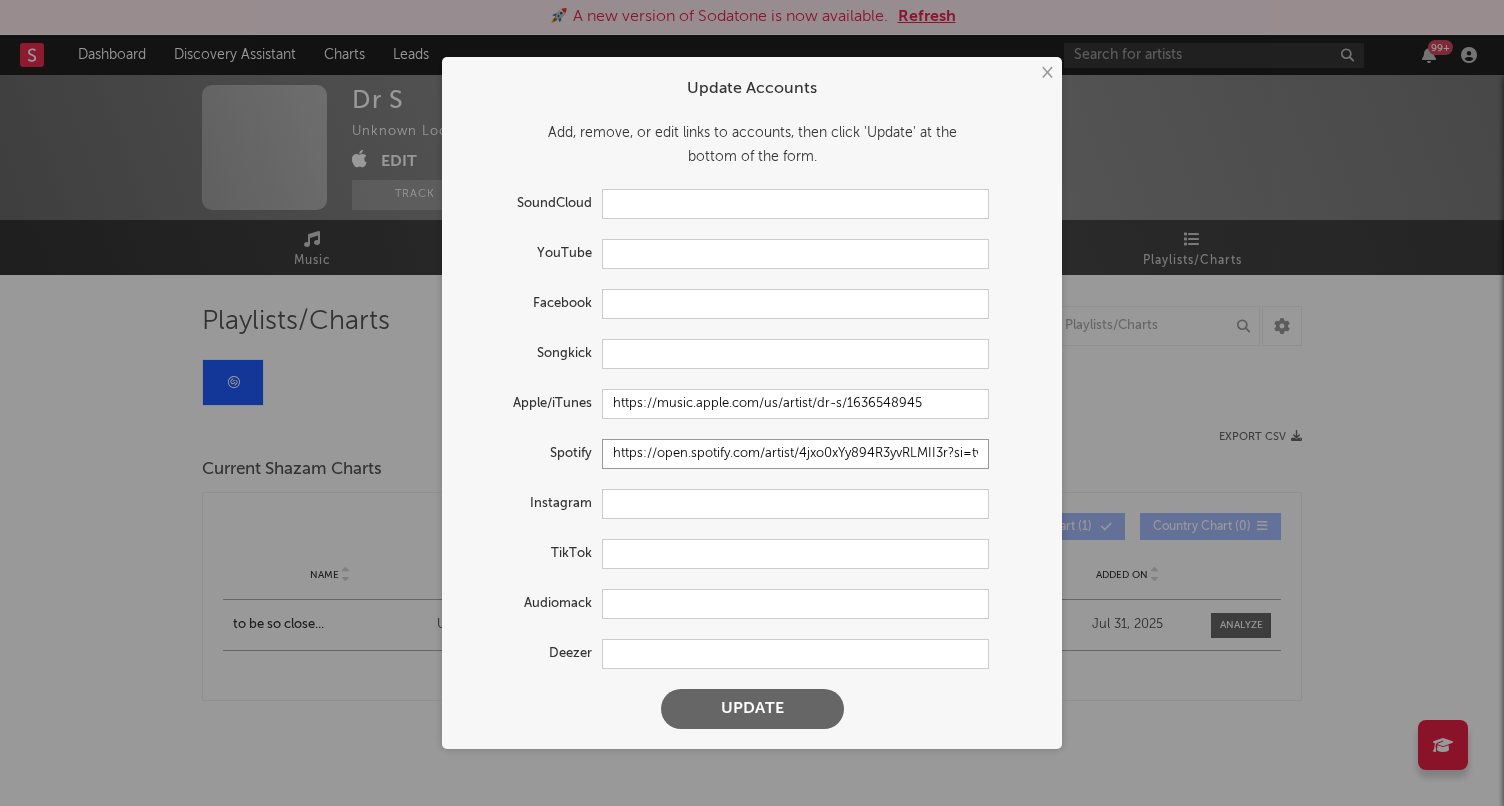 type on "https://open.spotify.com/artist/4jxo0xYy894R3yvRLMII3r?si=tva9qm0vQHu6RZrqgVXpUQ" 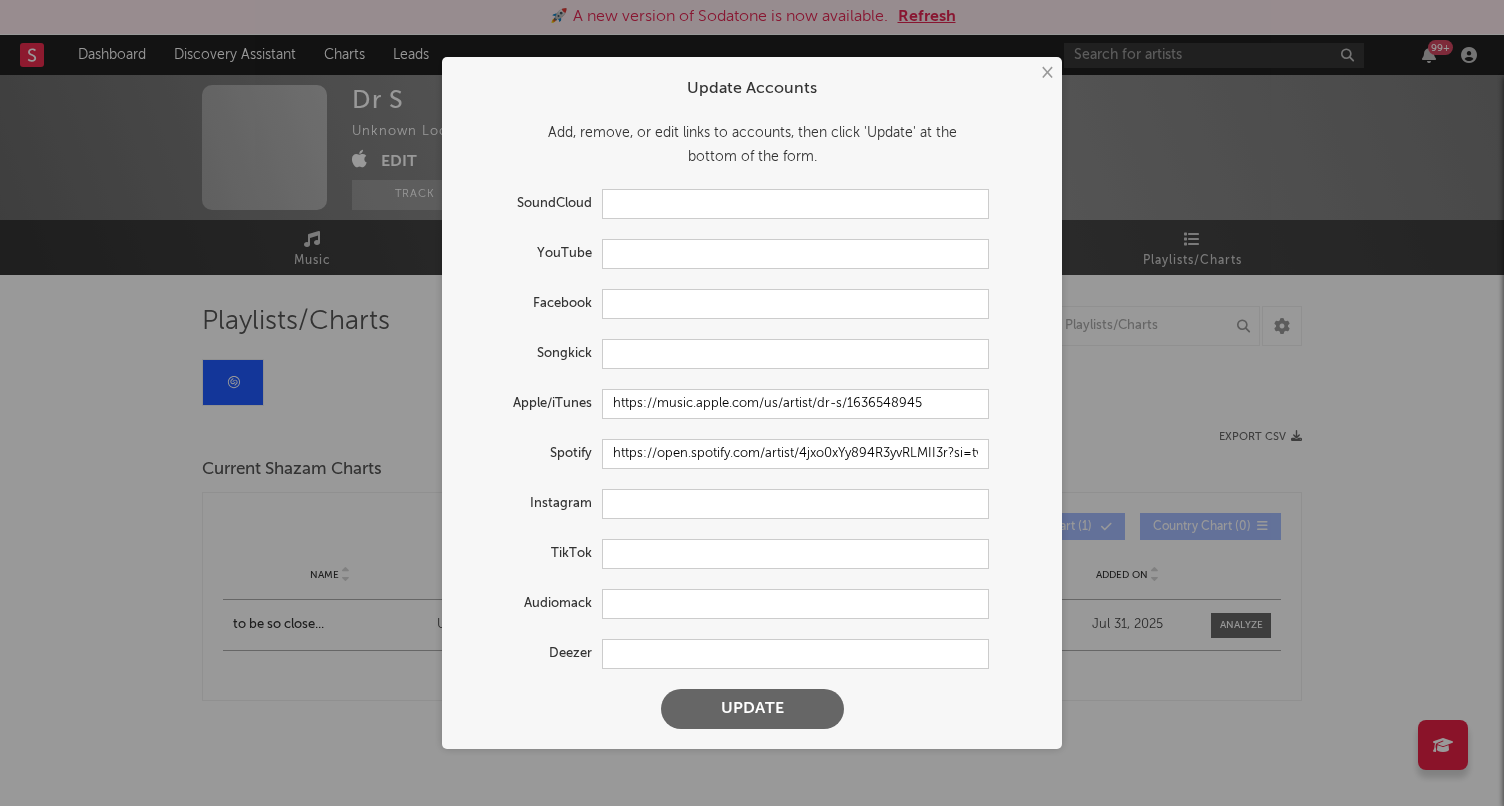click on "Update" at bounding box center (752, 709) 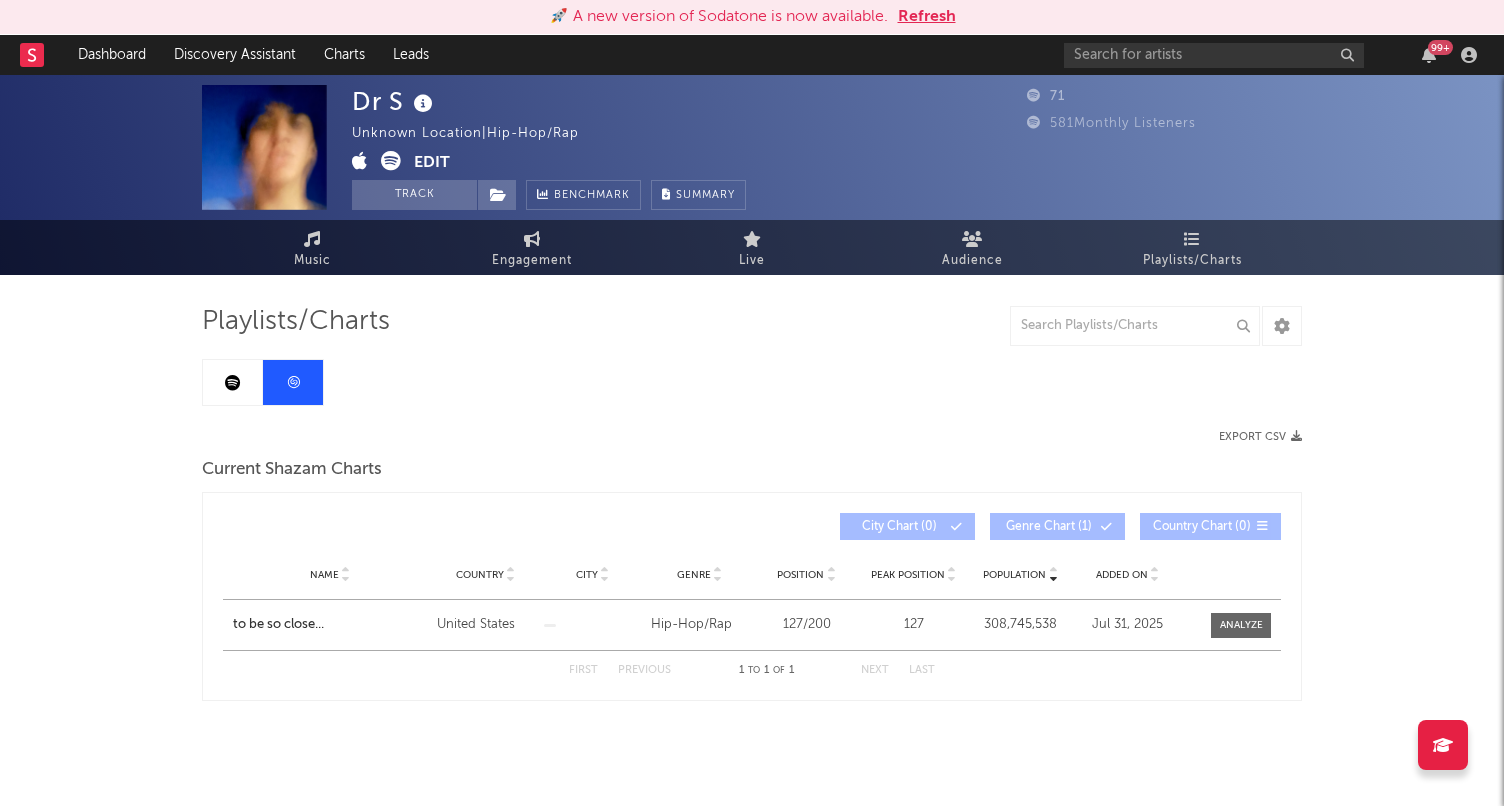 click on "Refresh" at bounding box center (927, 17) 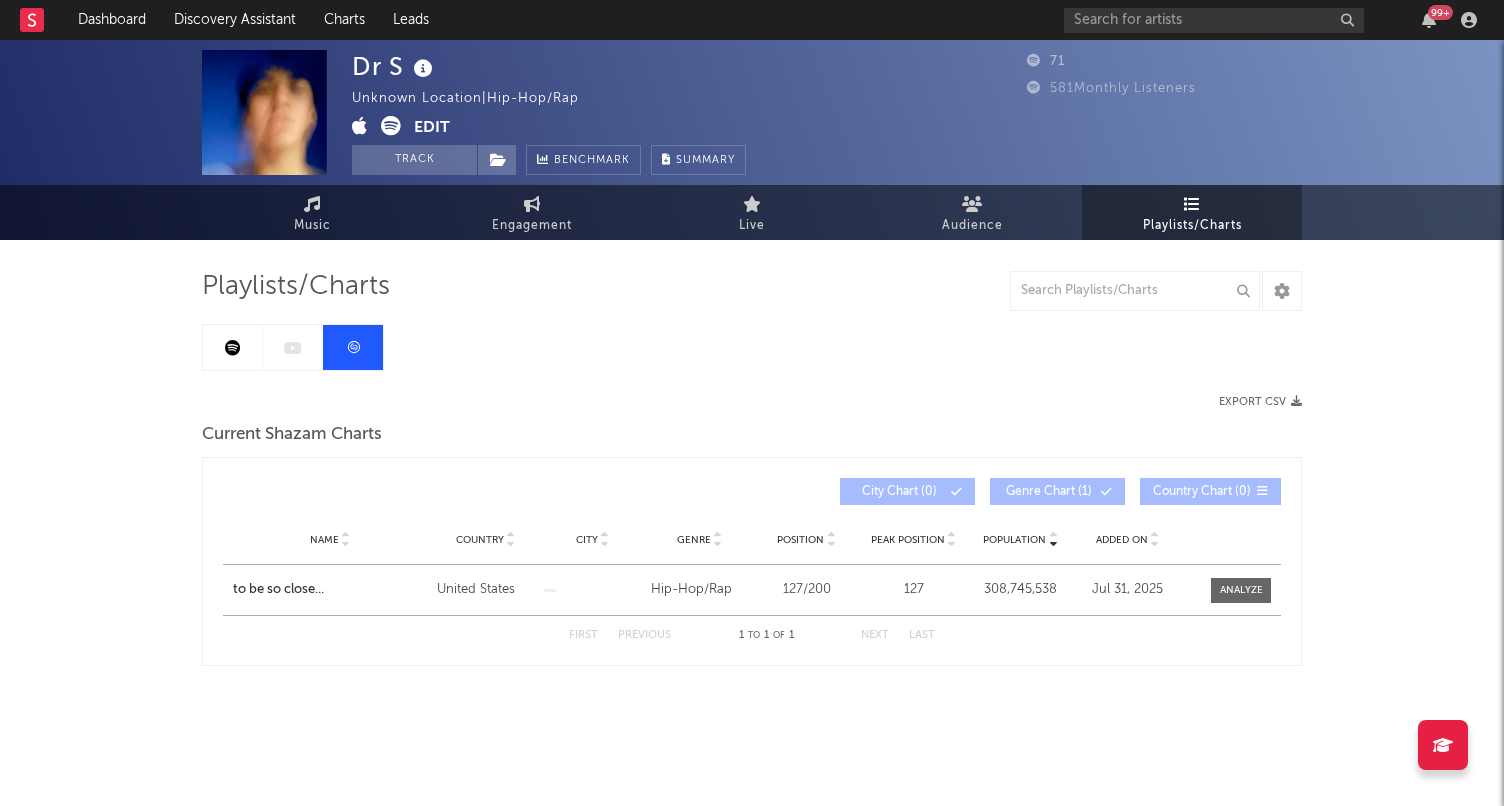scroll, scrollTop: 0, scrollLeft: 0, axis: both 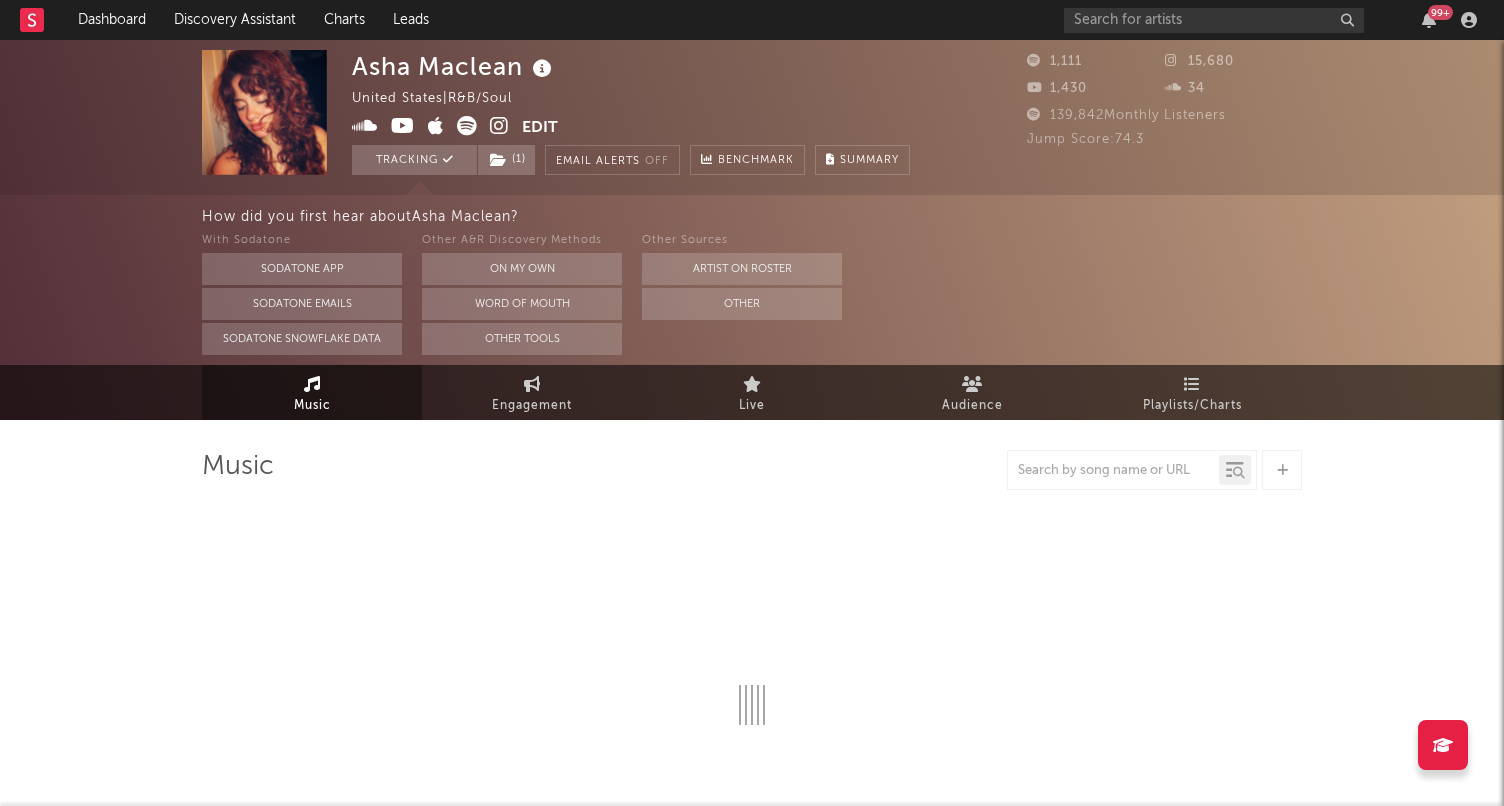 select on "6m" 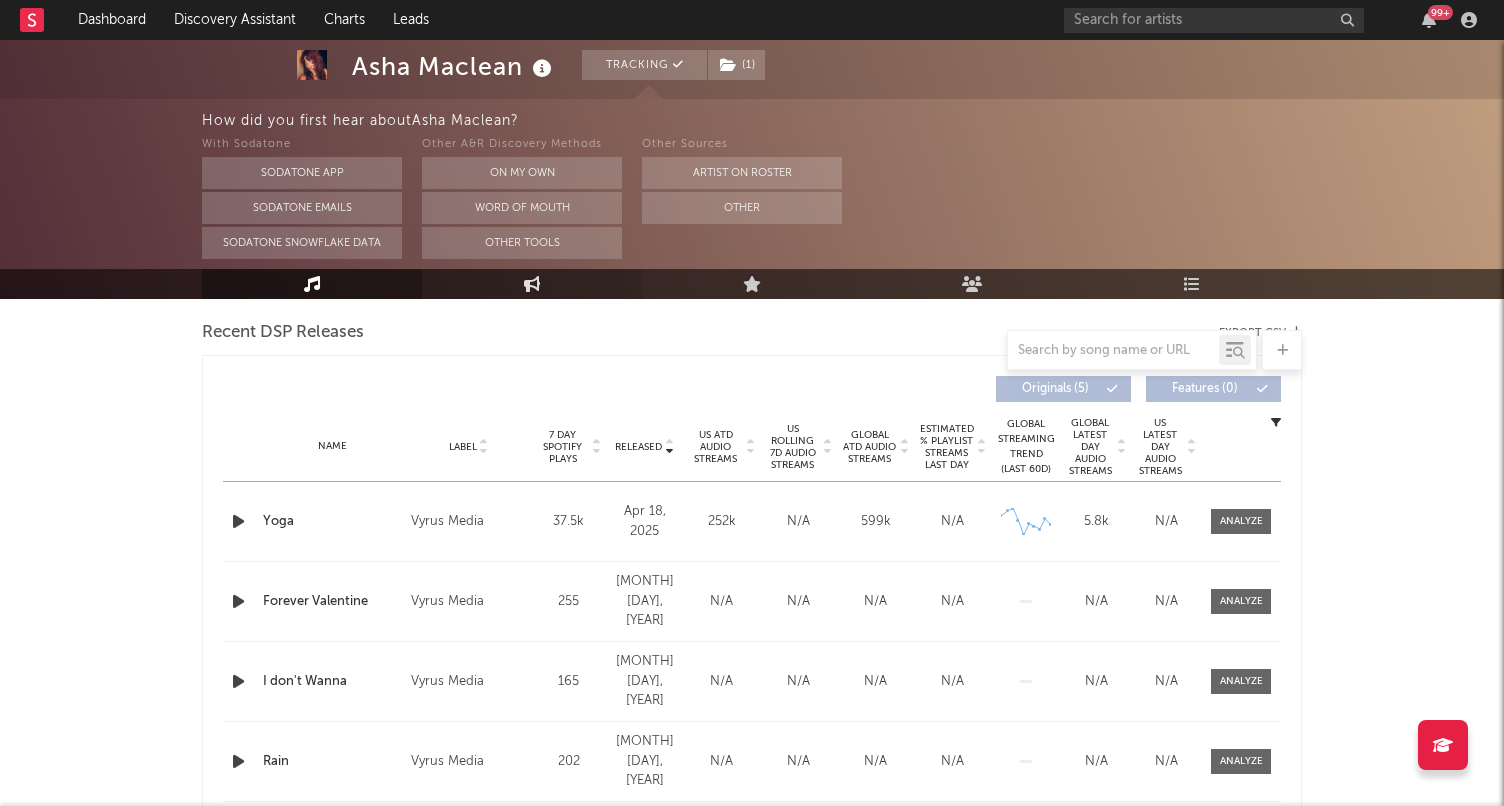 scroll, scrollTop: 692, scrollLeft: 0, axis: vertical 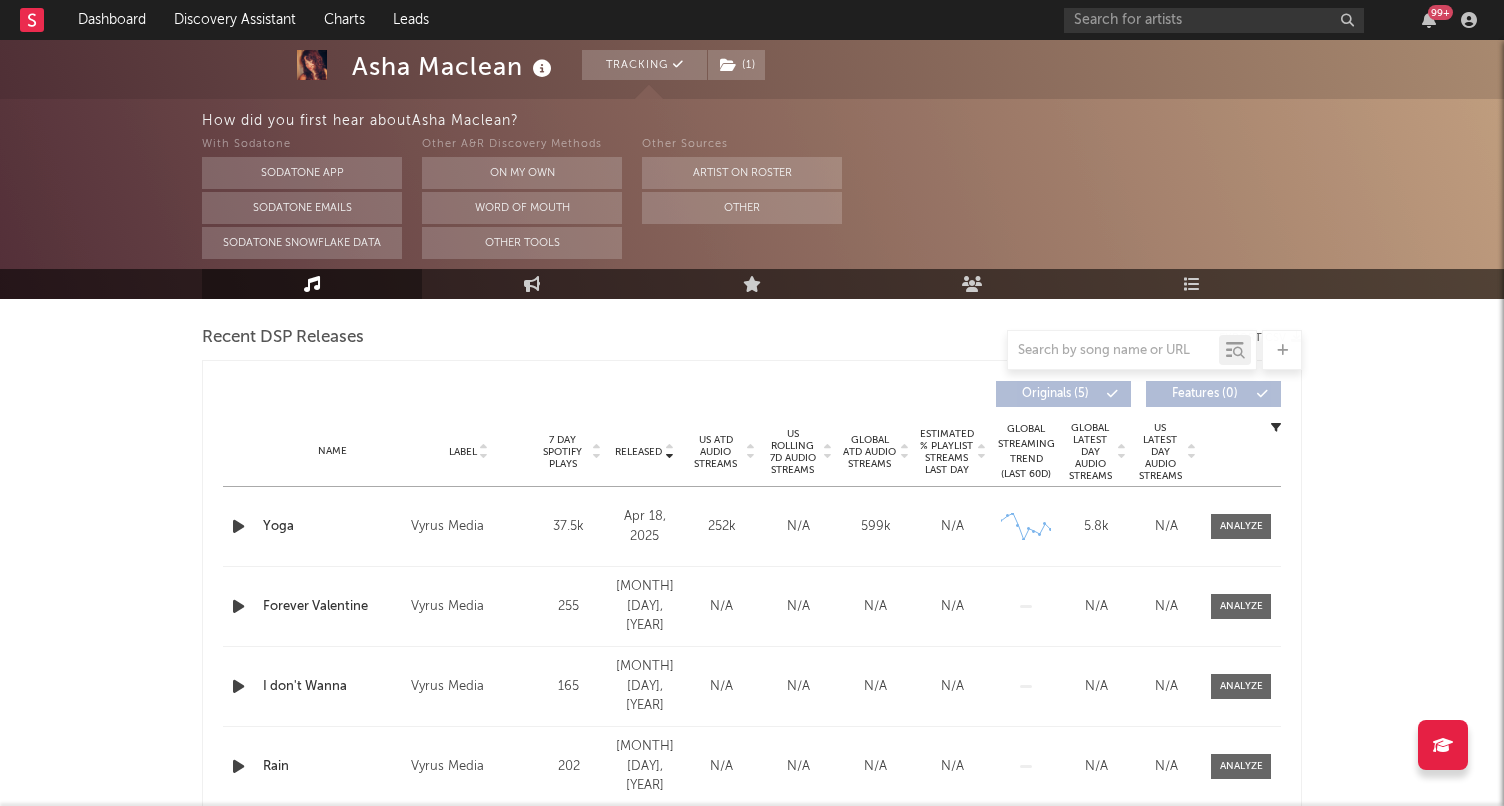 click on "7 Day Spotify Plays" at bounding box center [562, 452] 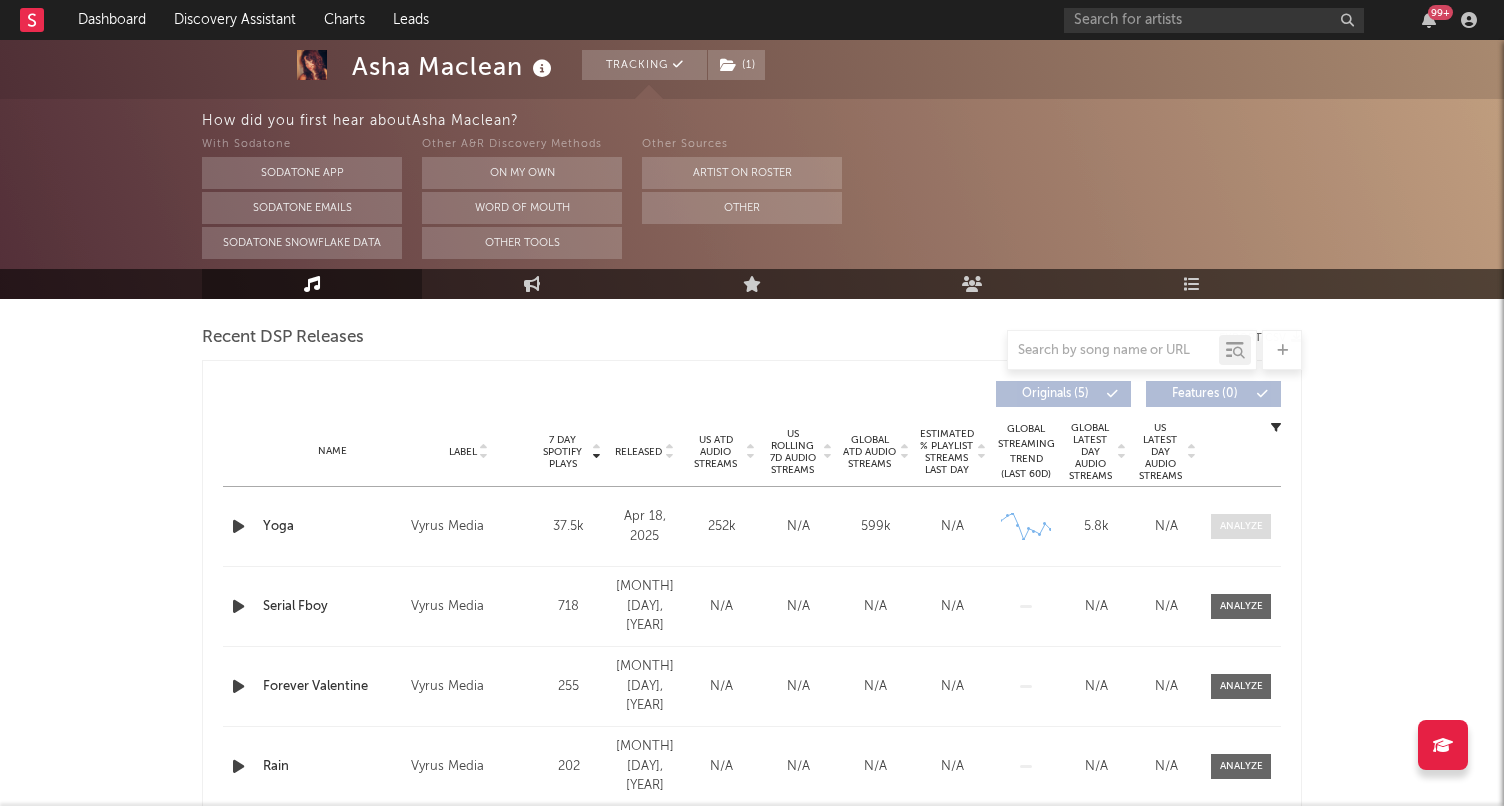 click at bounding box center [1241, 526] 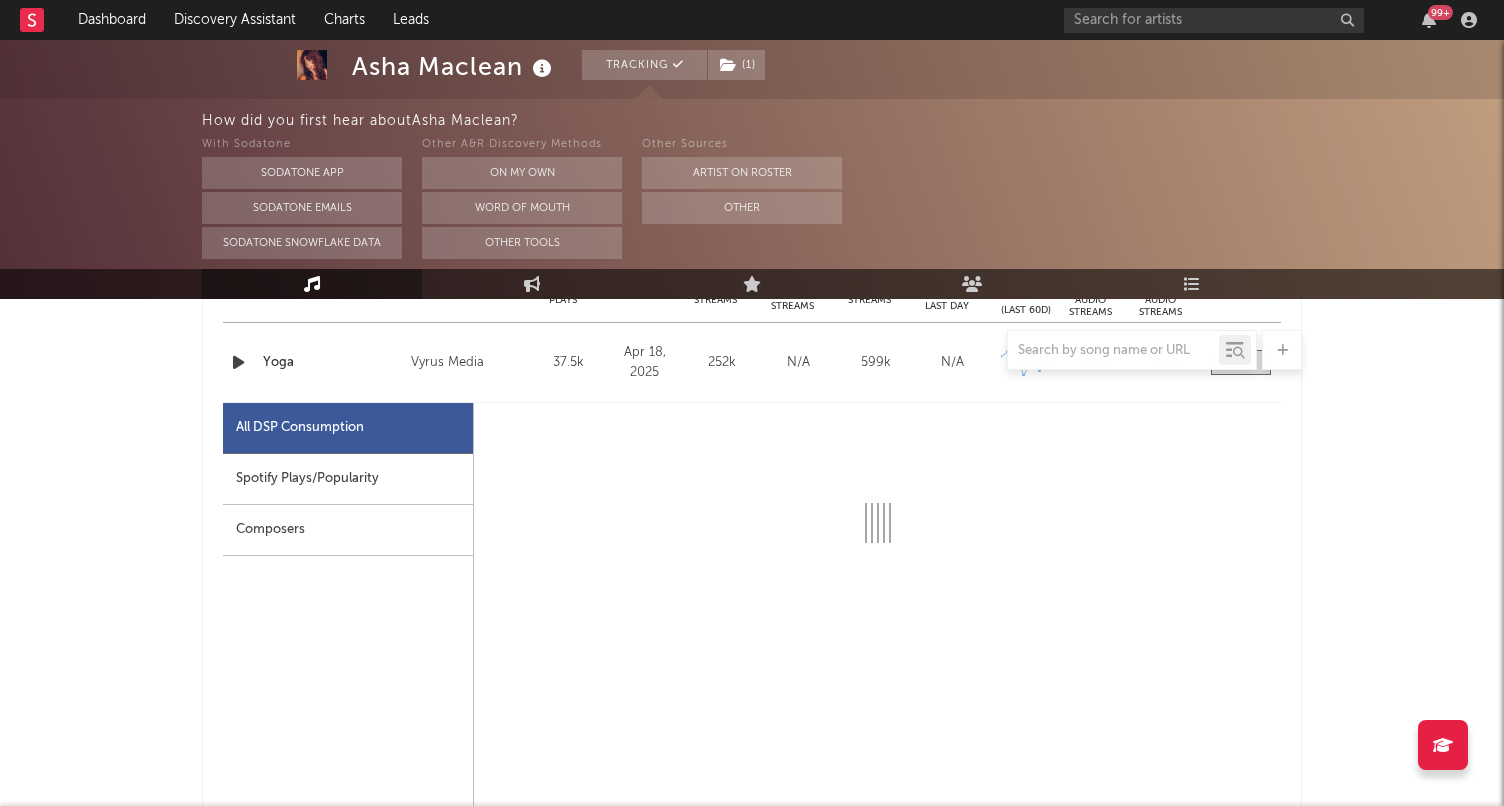 scroll, scrollTop: 836, scrollLeft: 0, axis: vertical 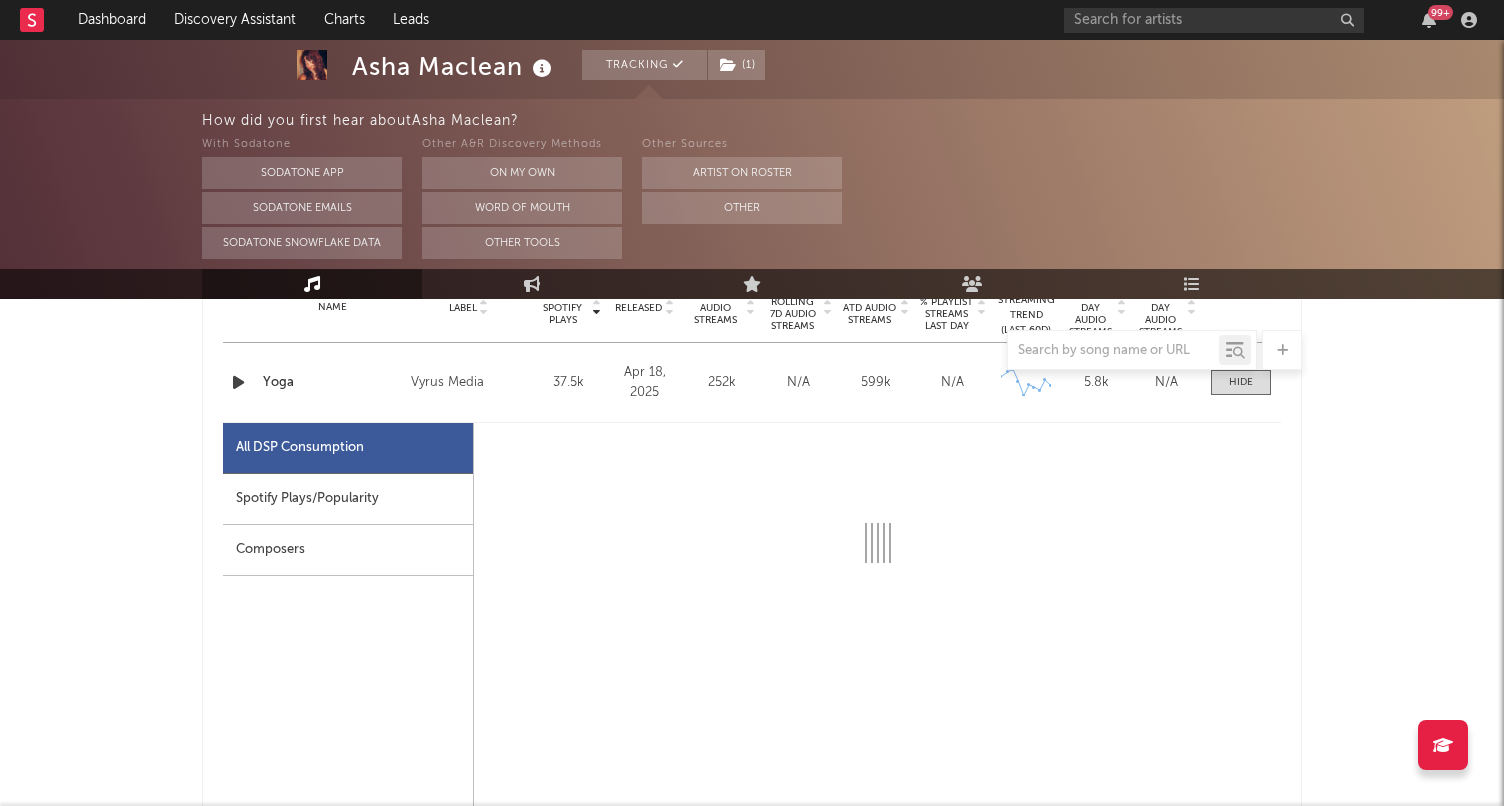 select on "1w" 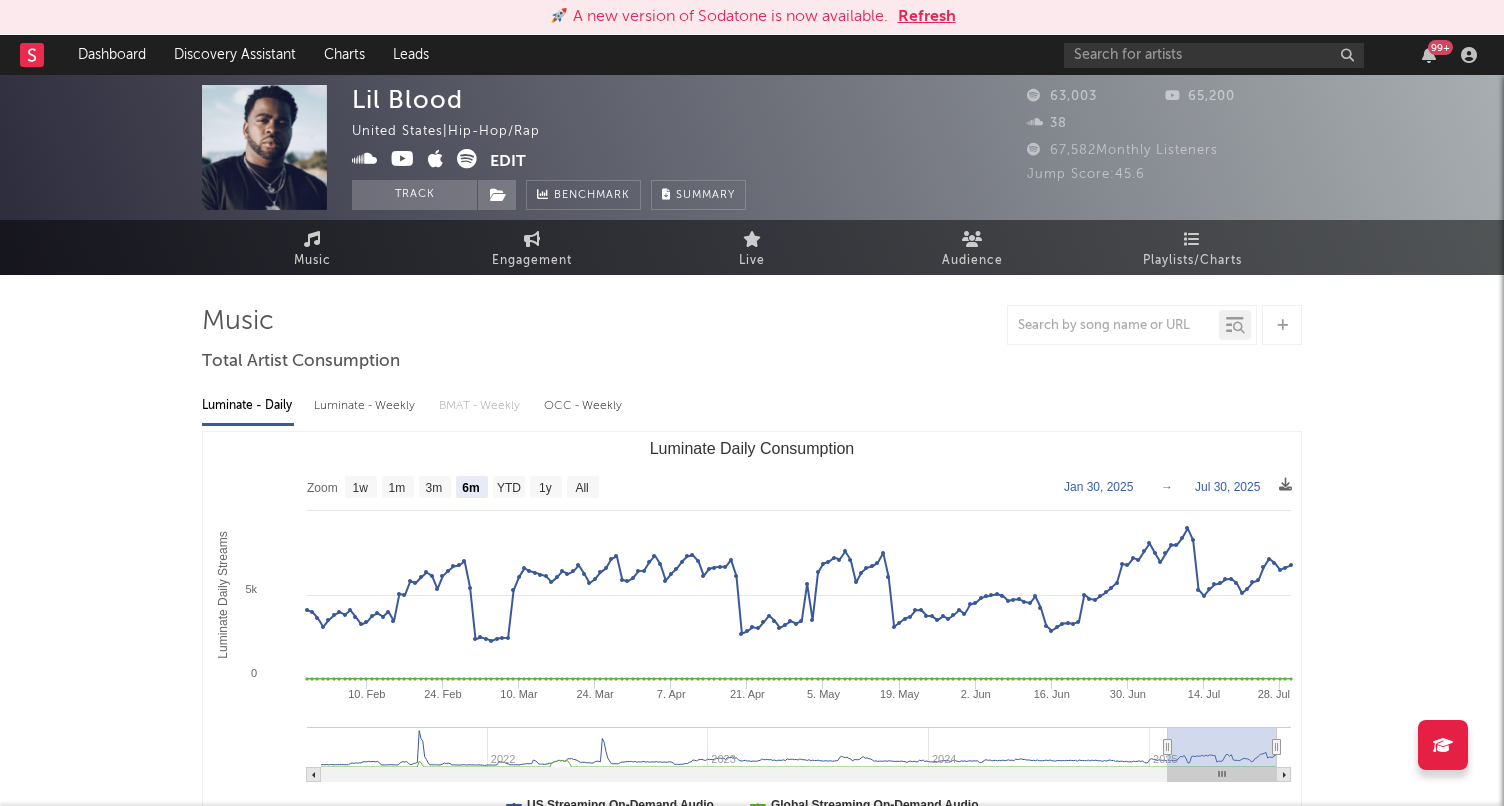 select on "6m" 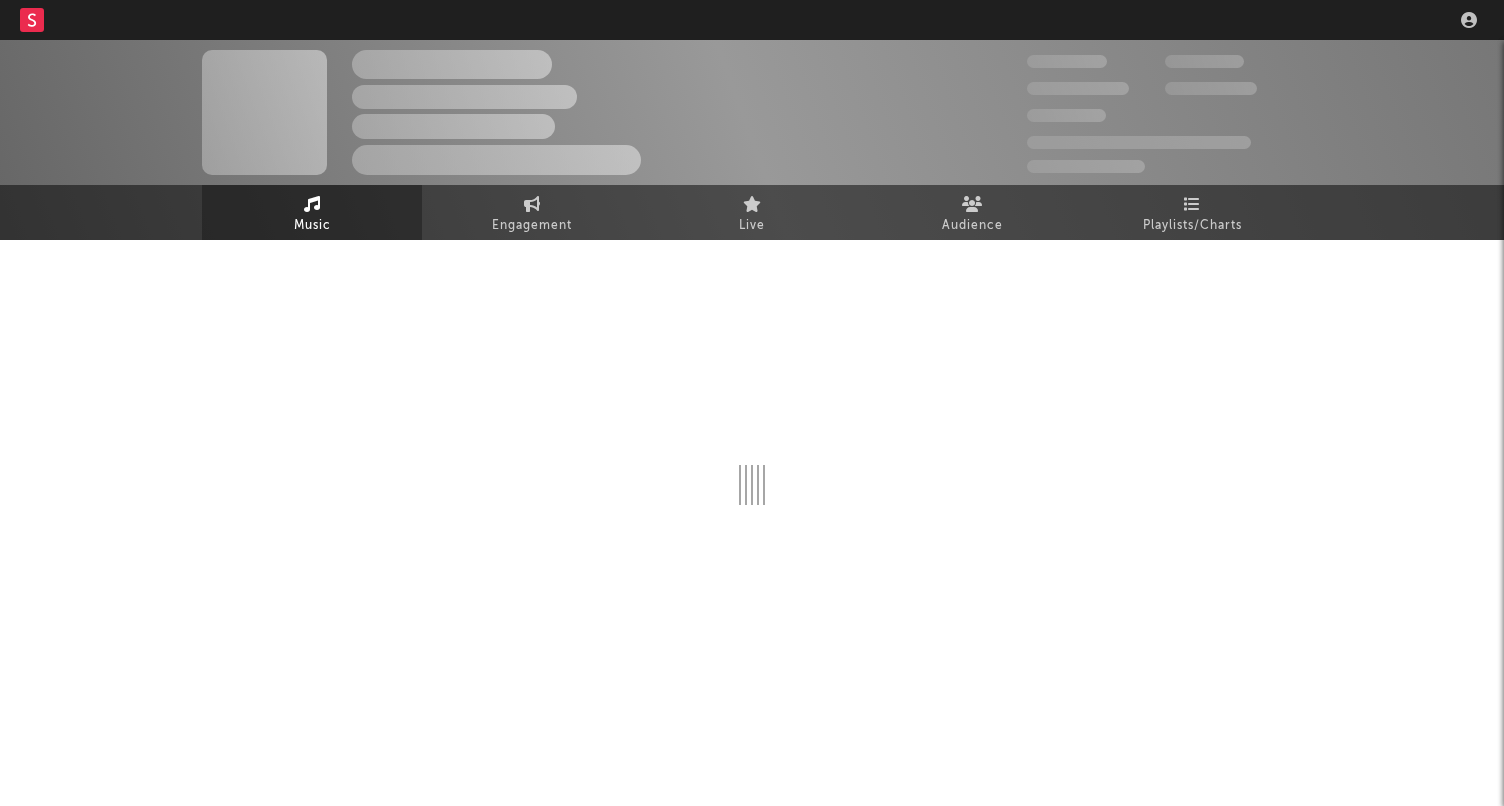scroll, scrollTop: 0, scrollLeft: 0, axis: both 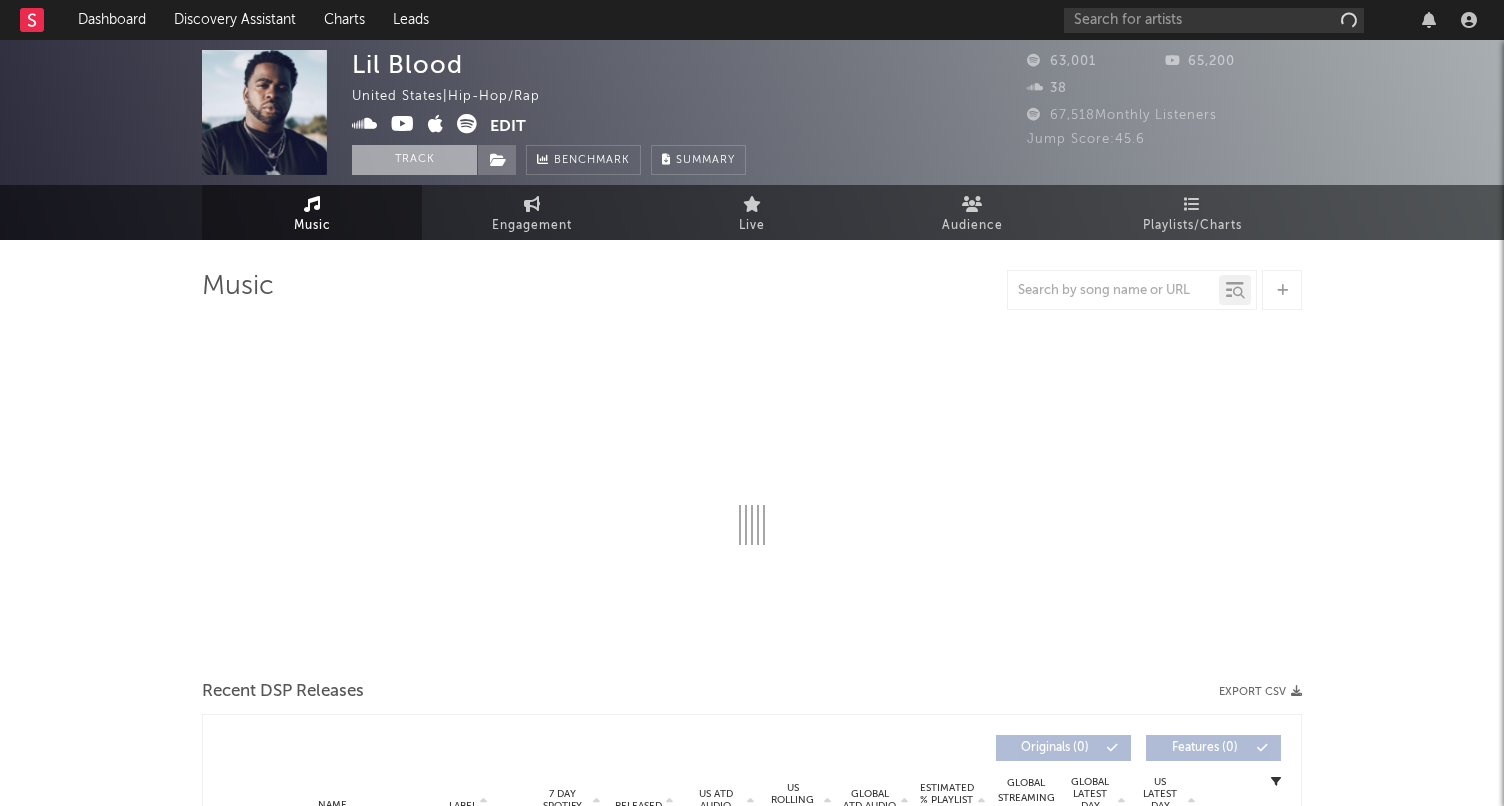 click on "Track" at bounding box center (414, 160) 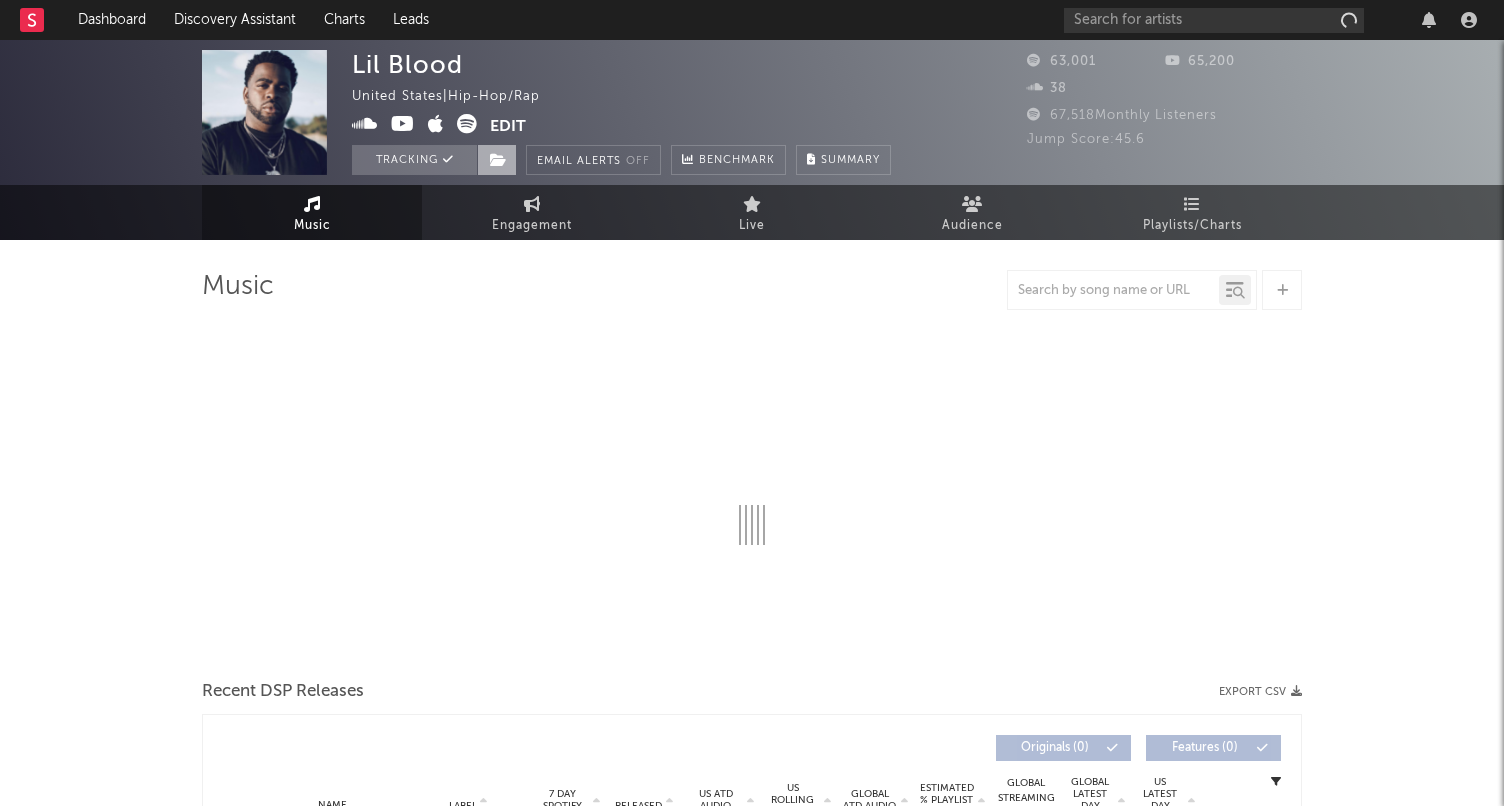 click at bounding box center (498, 160) 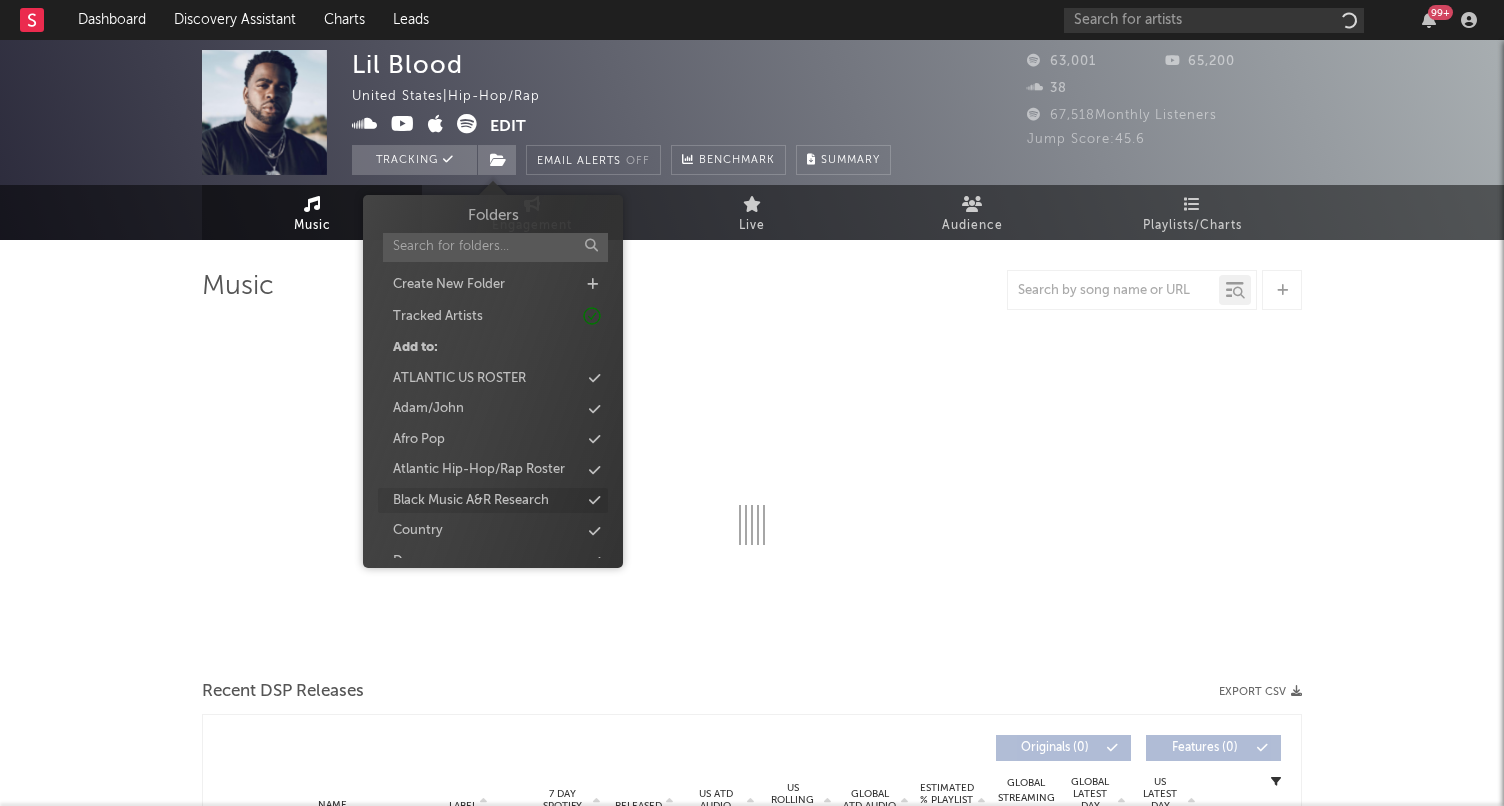 click on "Black Music A&R Research" at bounding box center [471, 501] 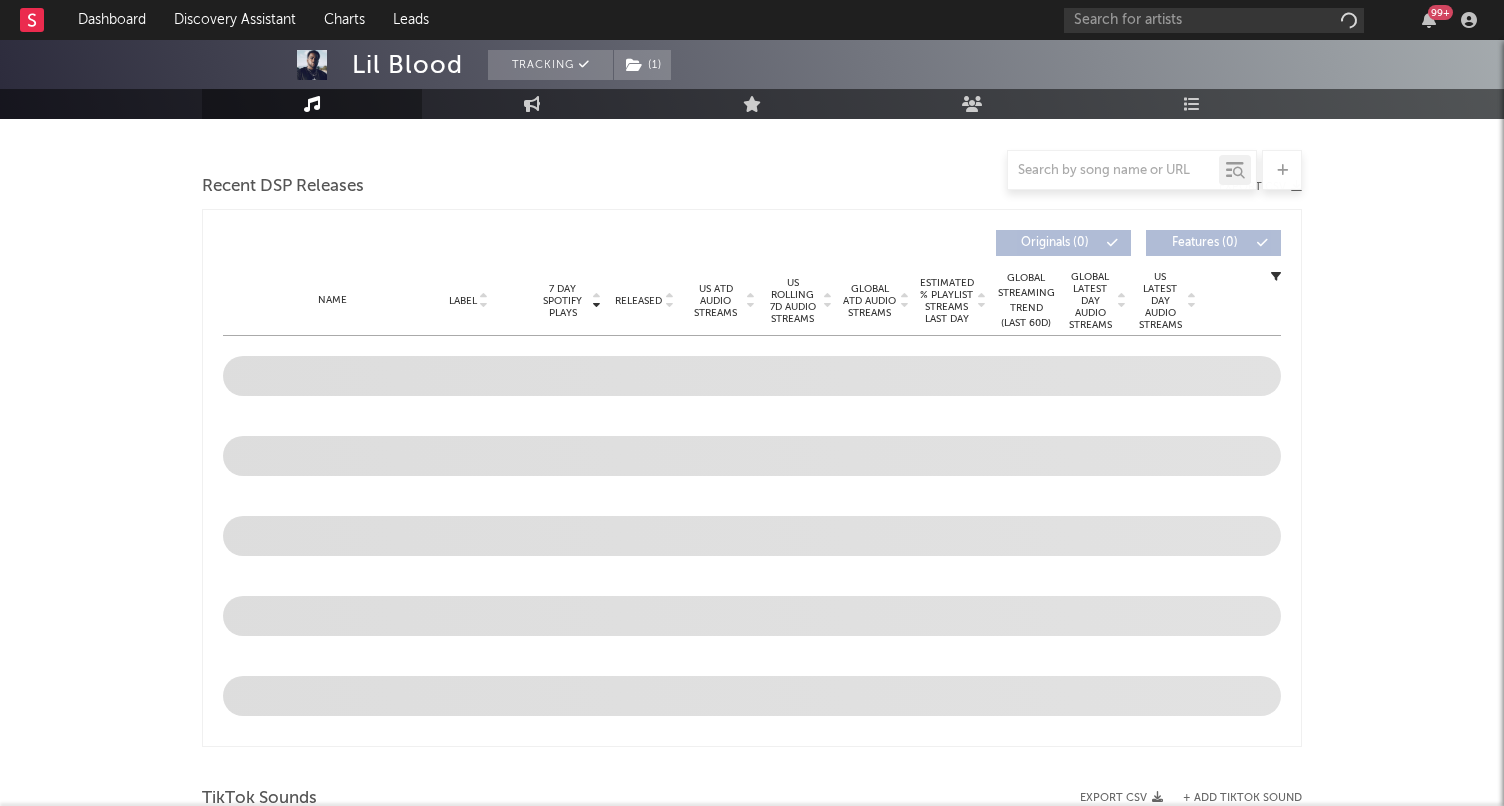 select on "6m" 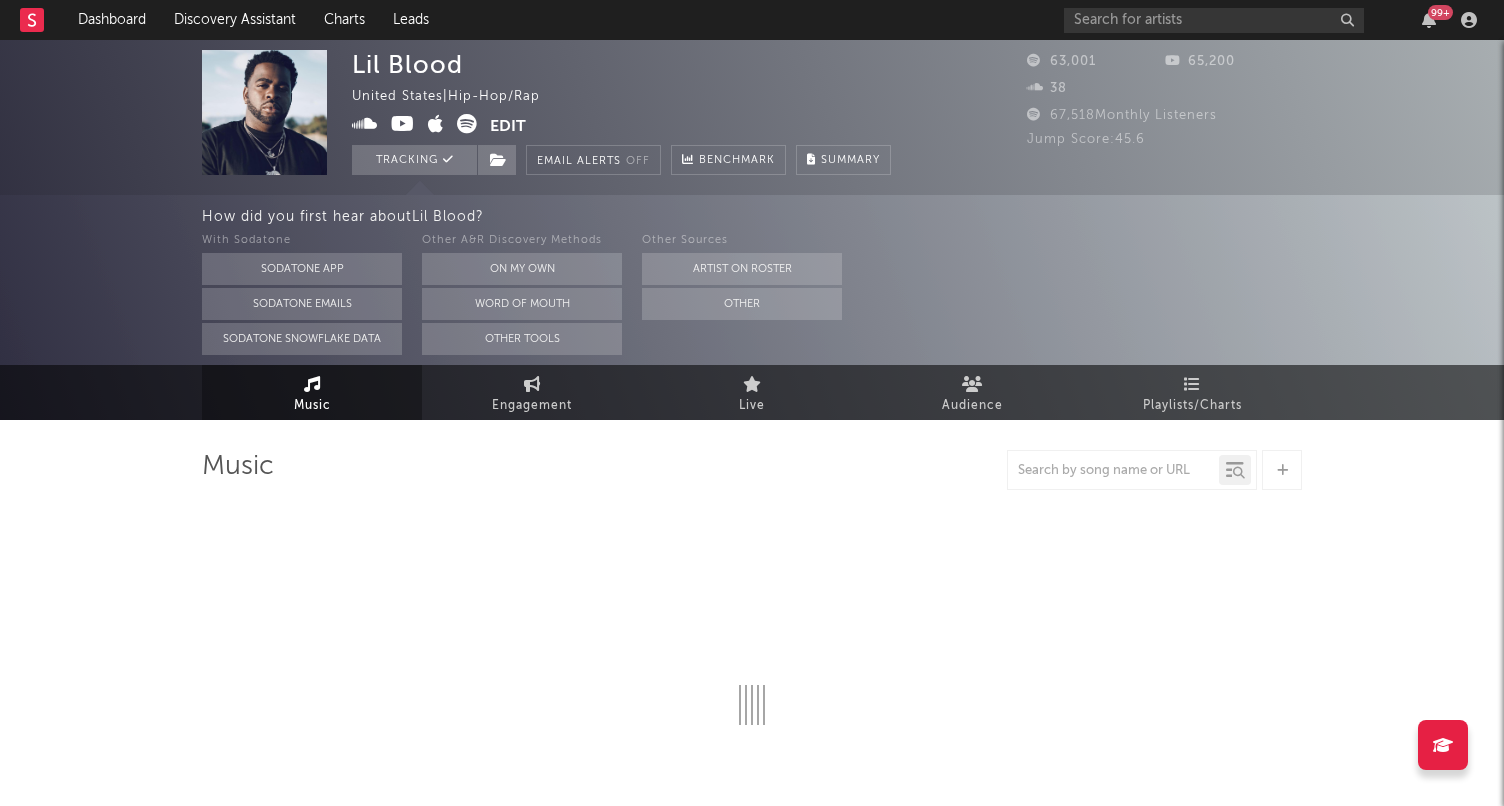 scroll, scrollTop: 0, scrollLeft: 0, axis: both 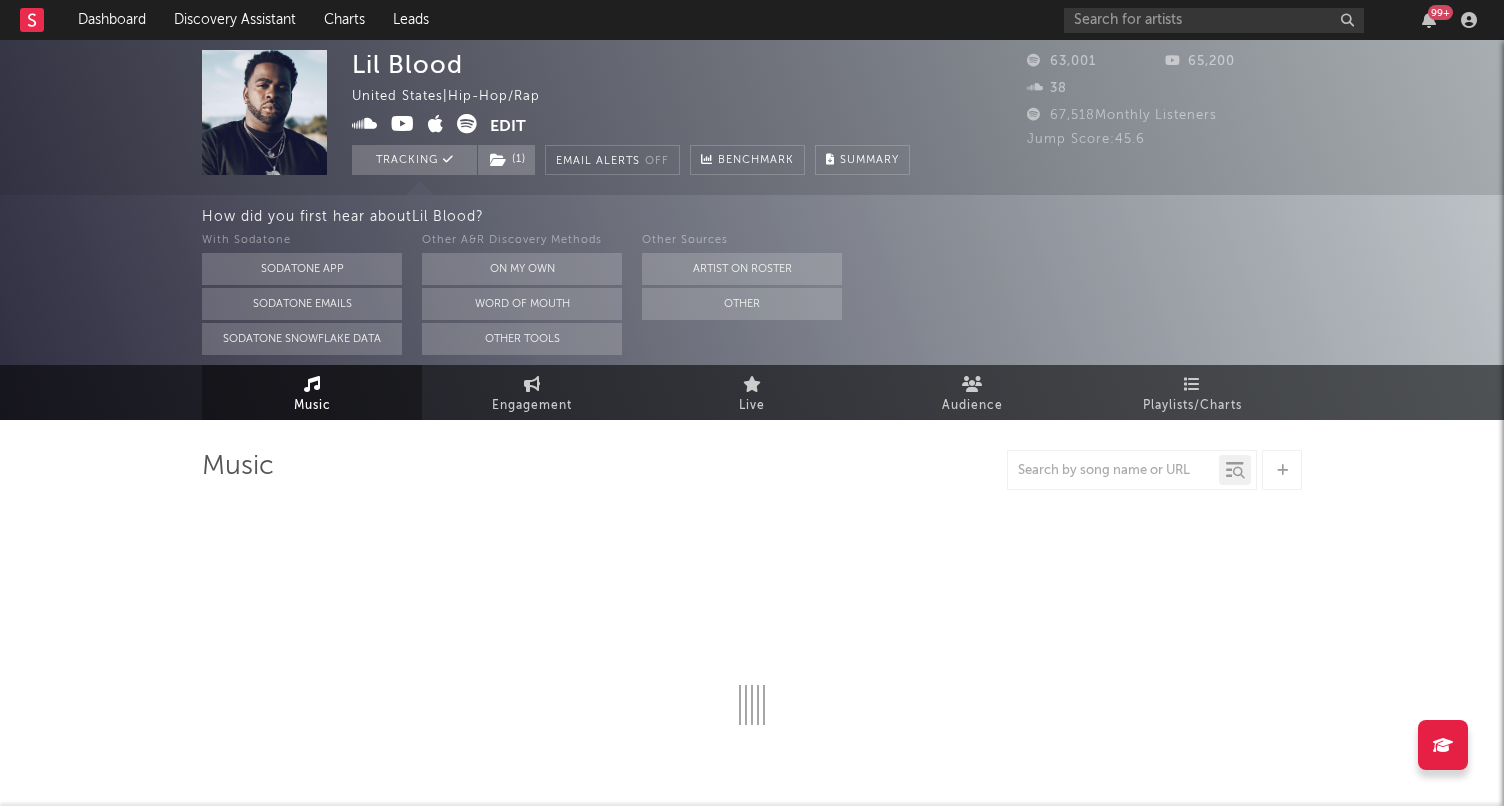 select on "6m" 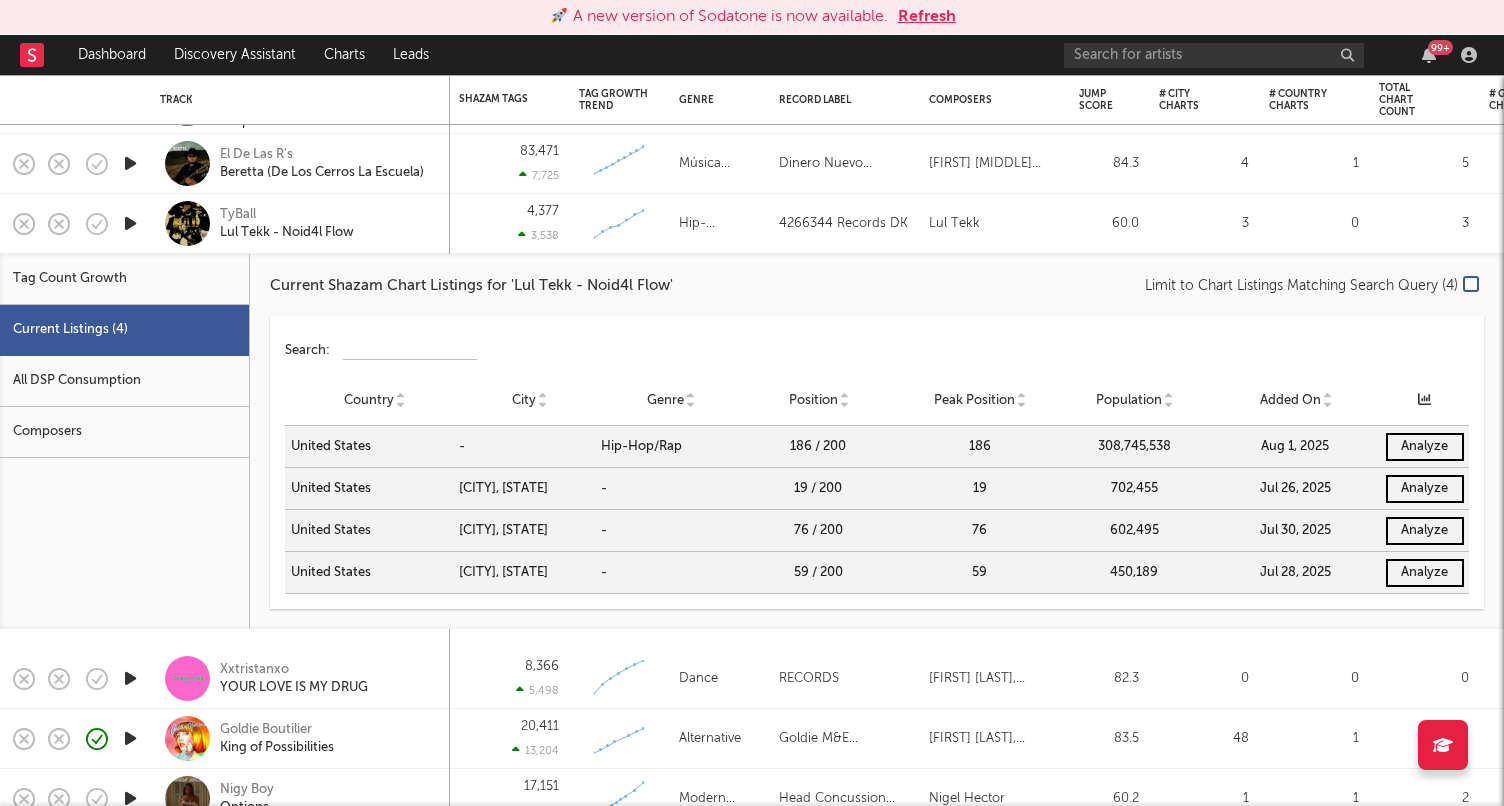 scroll, scrollTop: 0, scrollLeft: 0, axis: both 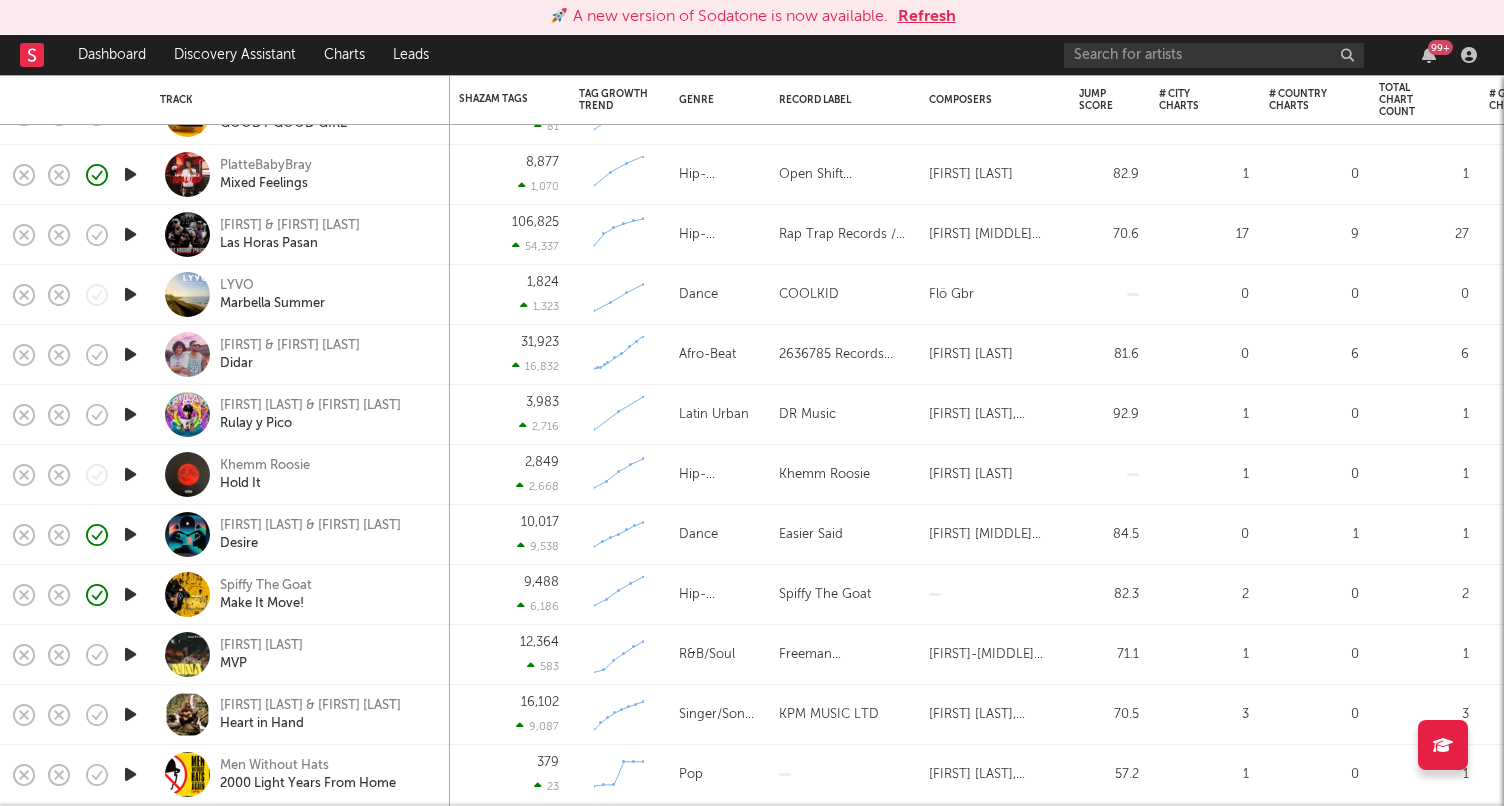 click on "Refresh" at bounding box center (927, 17) 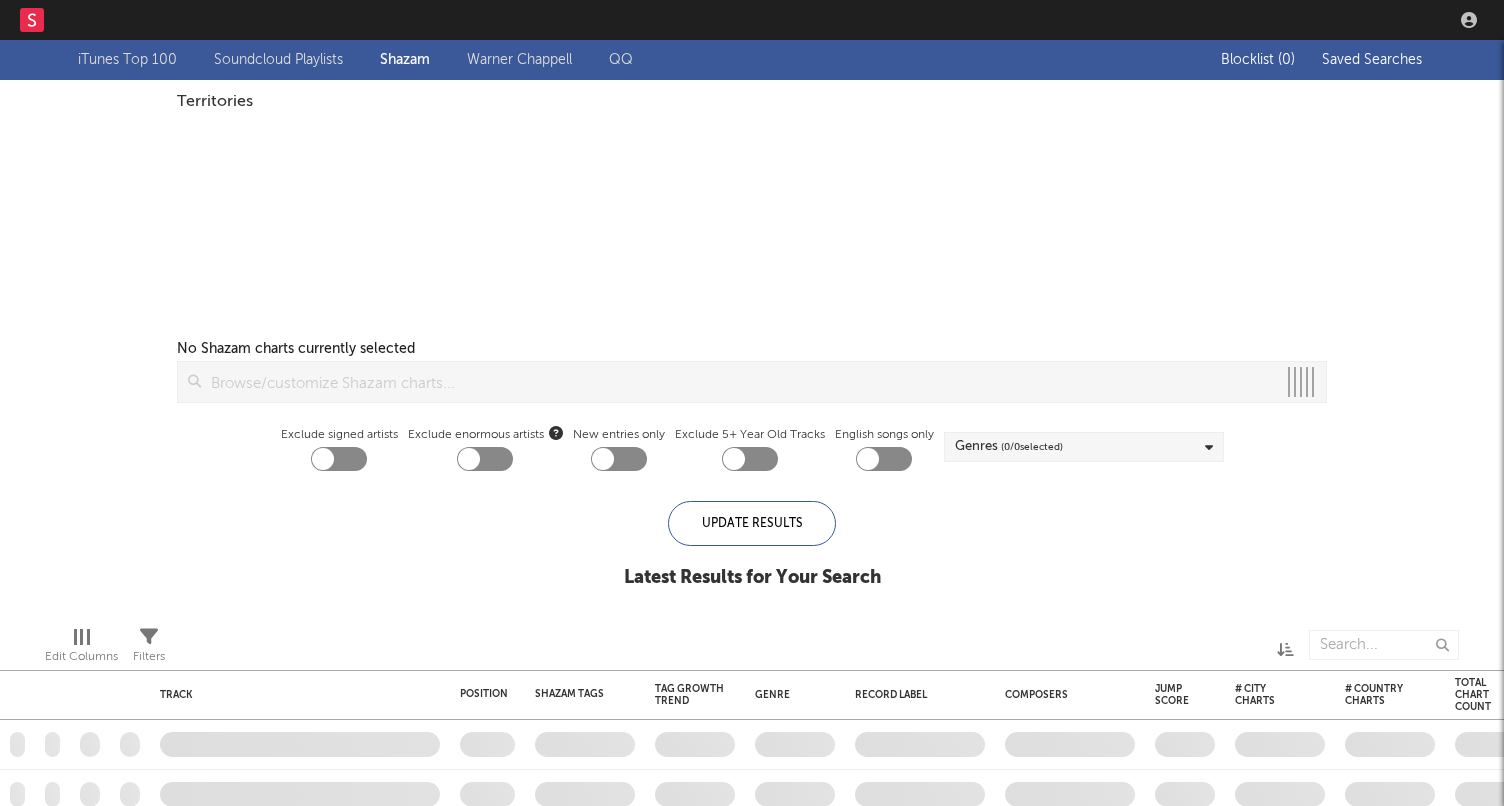 scroll, scrollTop: 0, scrollLeft: 0, axis: both 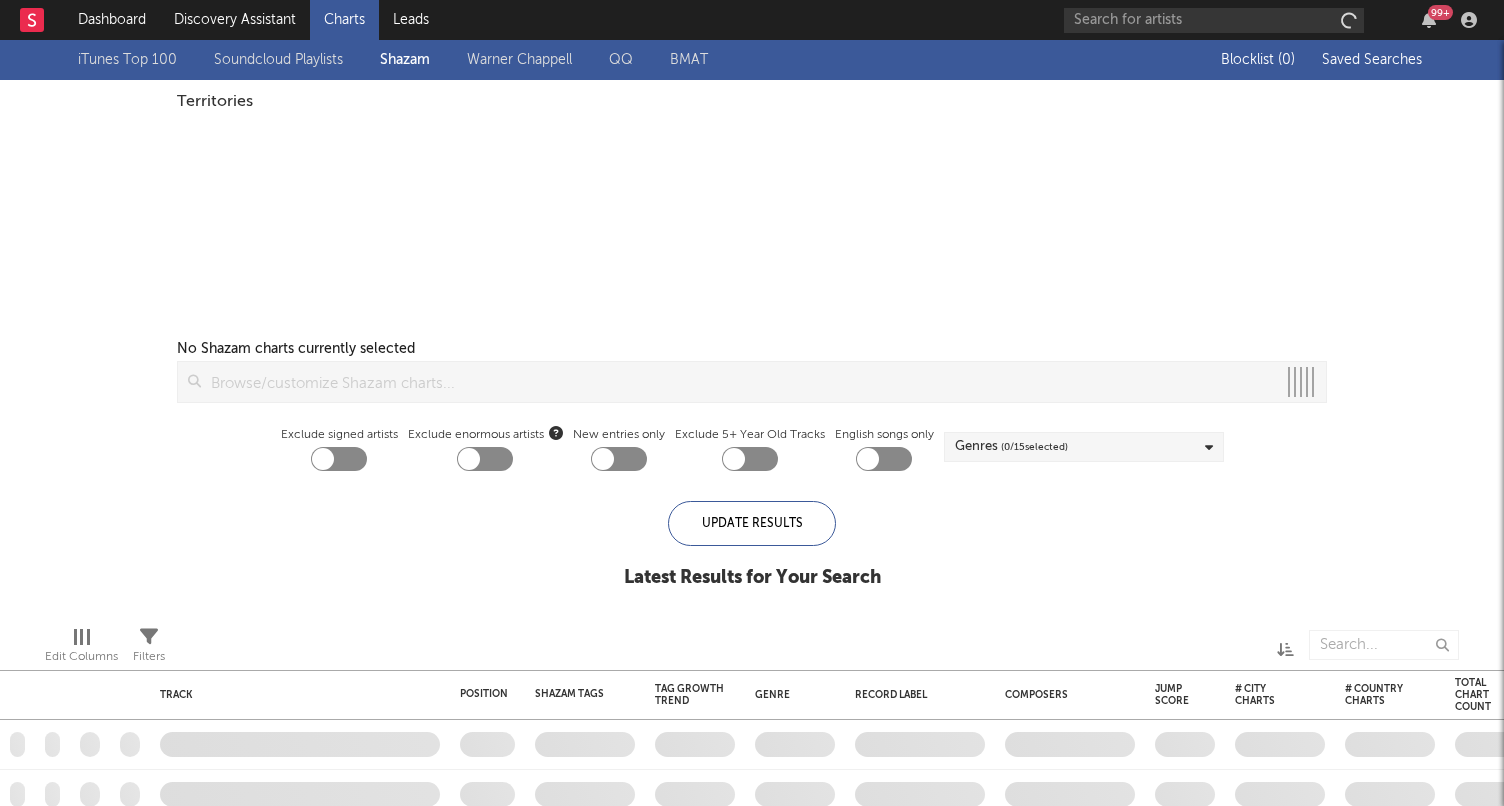 checkbox on "true" 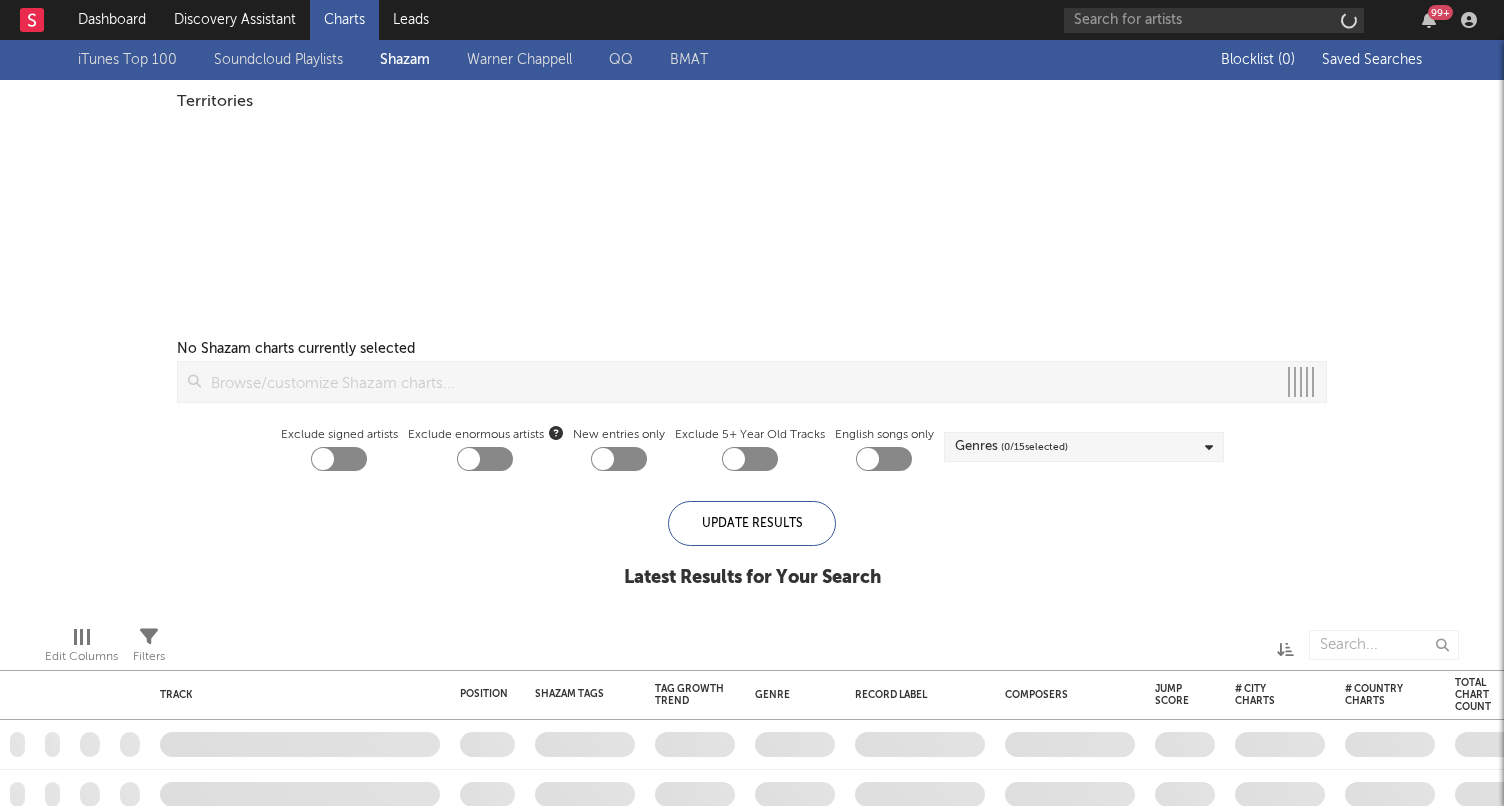 checkbox on "true" 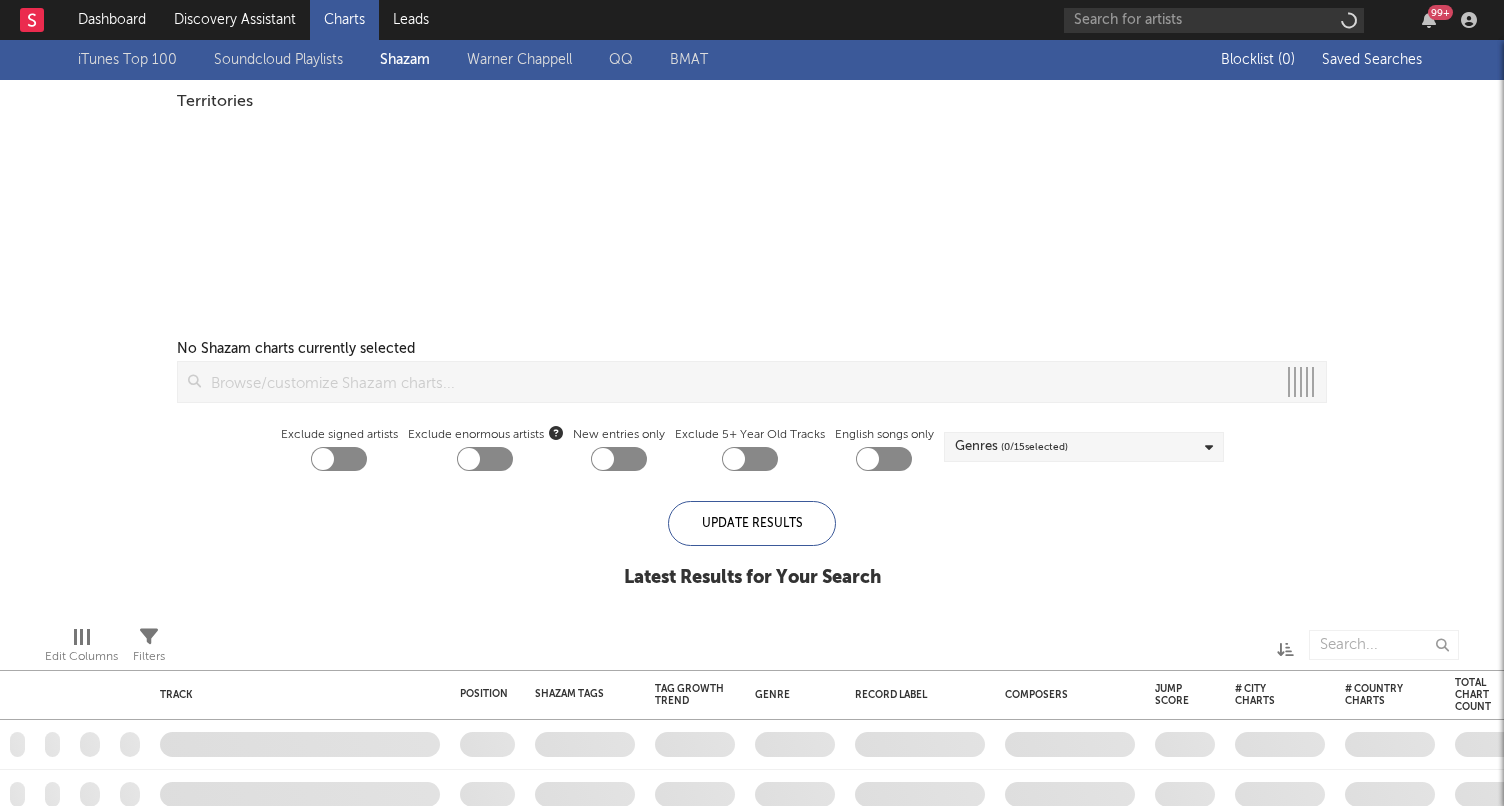 checkbox on "true" 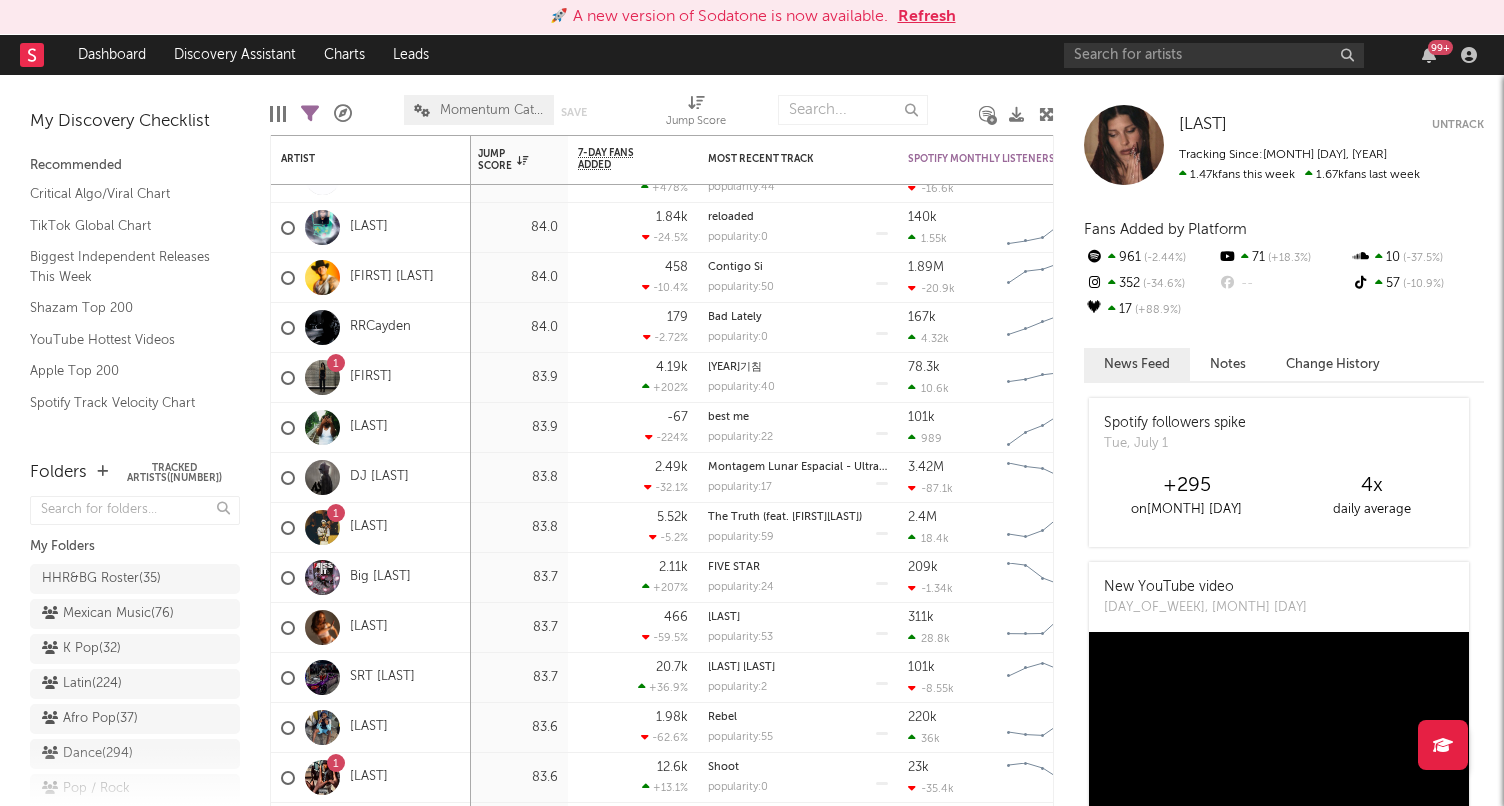 scroll, scrollTop: 0, scrollLeft: 0, axis: both 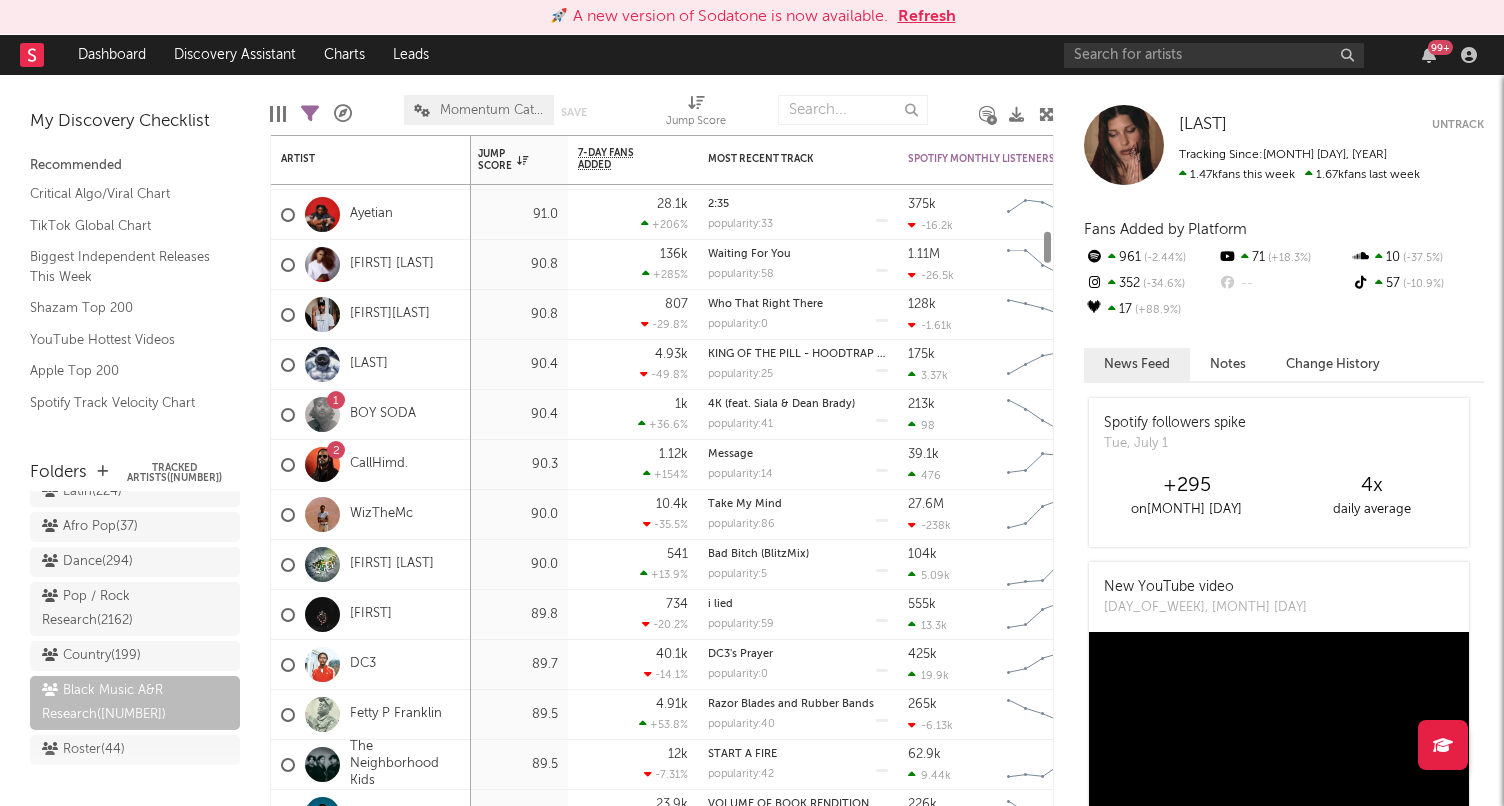 click on "Refresh" at bounding box center [927, 17] 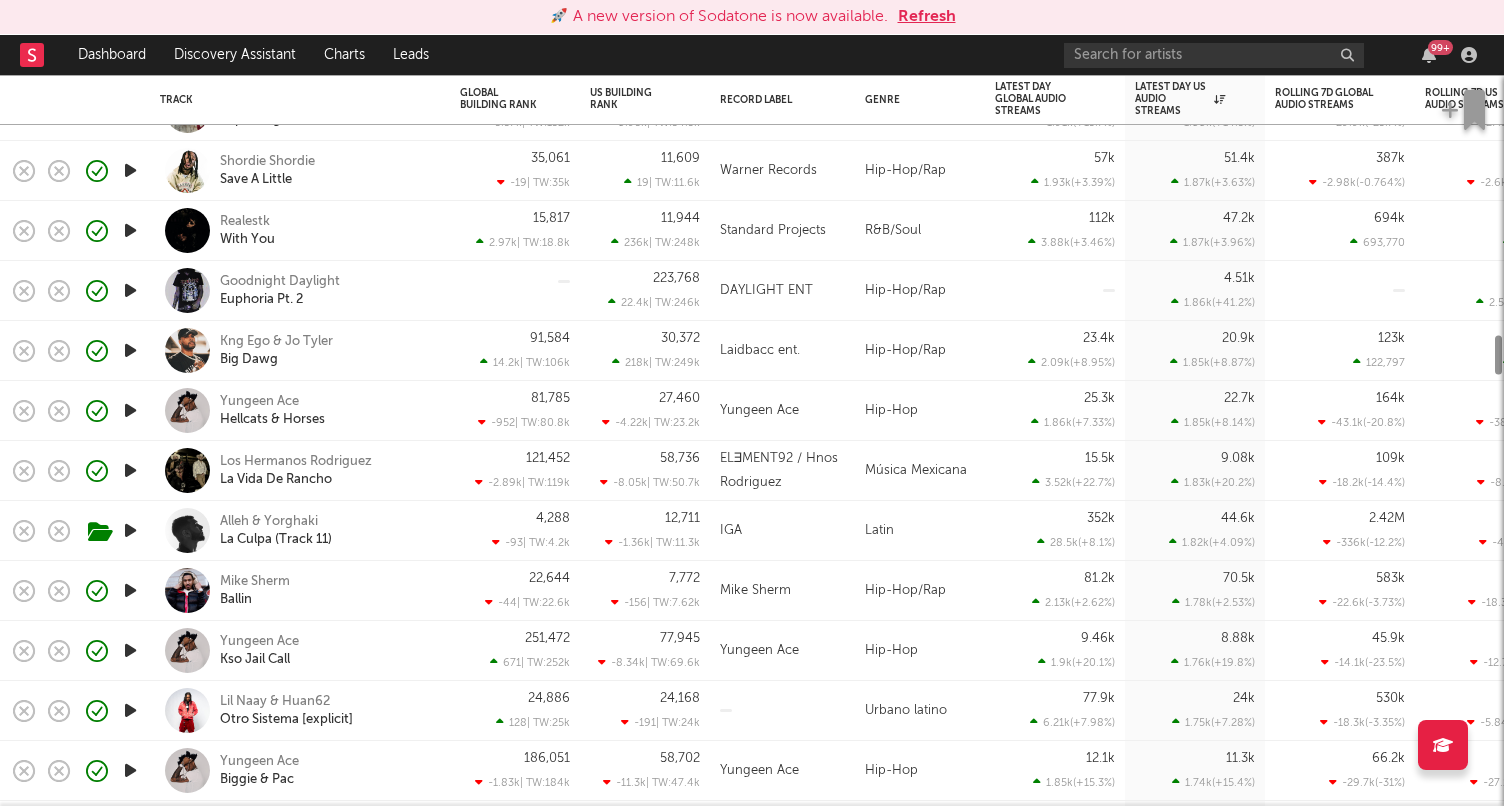 scroll, scrollTop: 0, scrollLeft: 0, axis: both 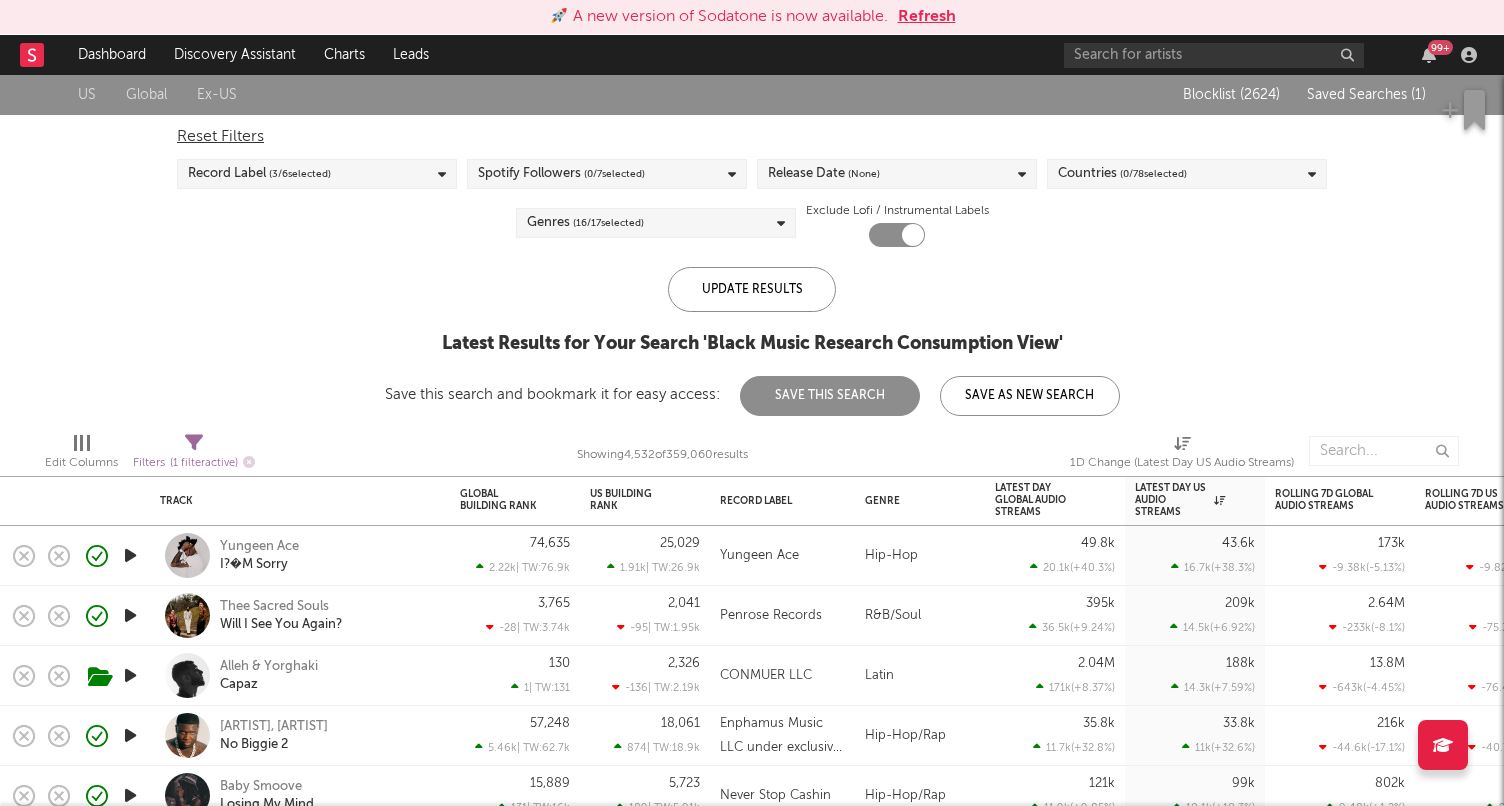 click on "Refresh" at bounding box center [927, 17] 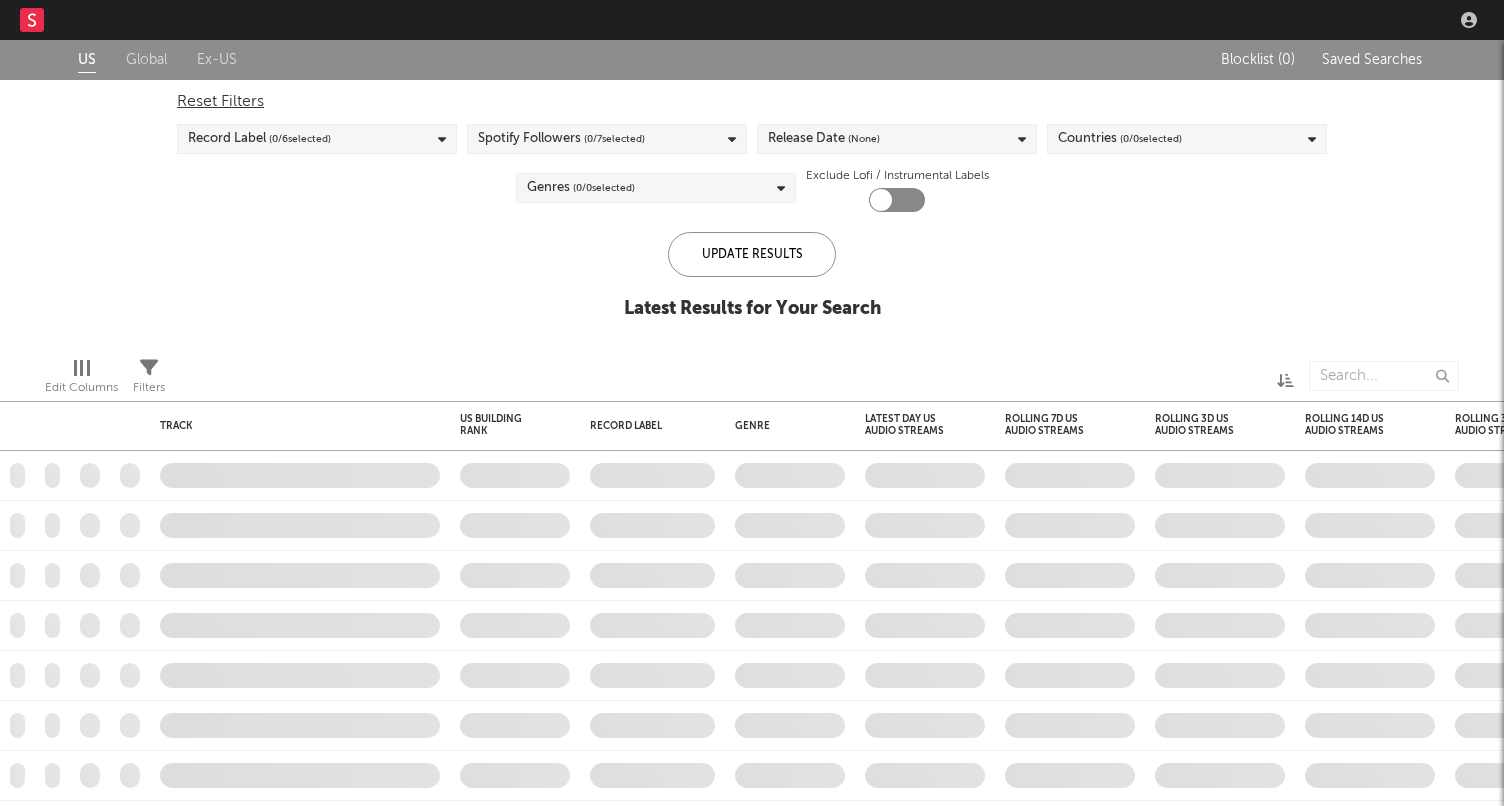 scroll, scrollTop: 0, scrollLeft: 0, axis: both 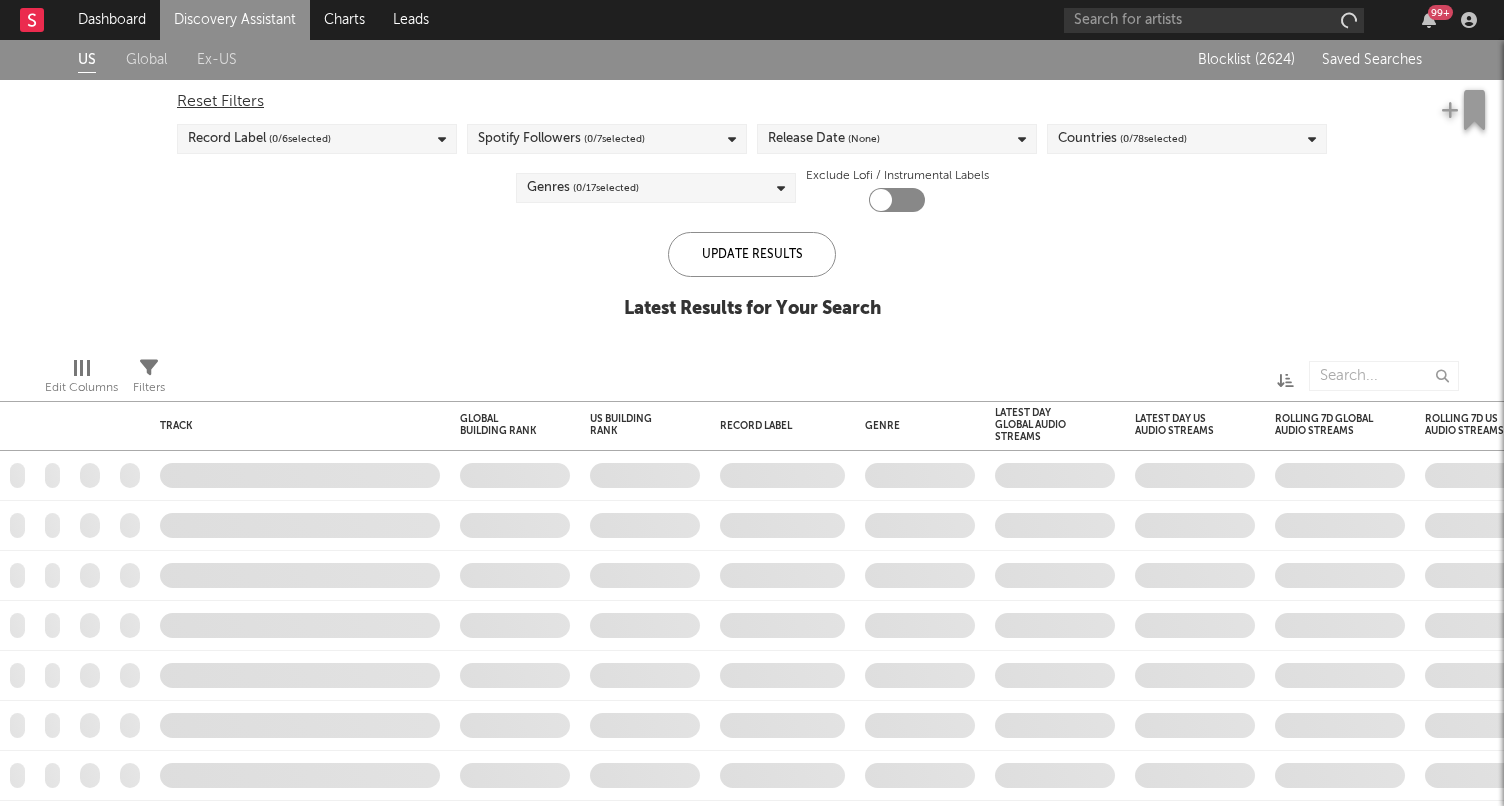 checkbox on "true" 